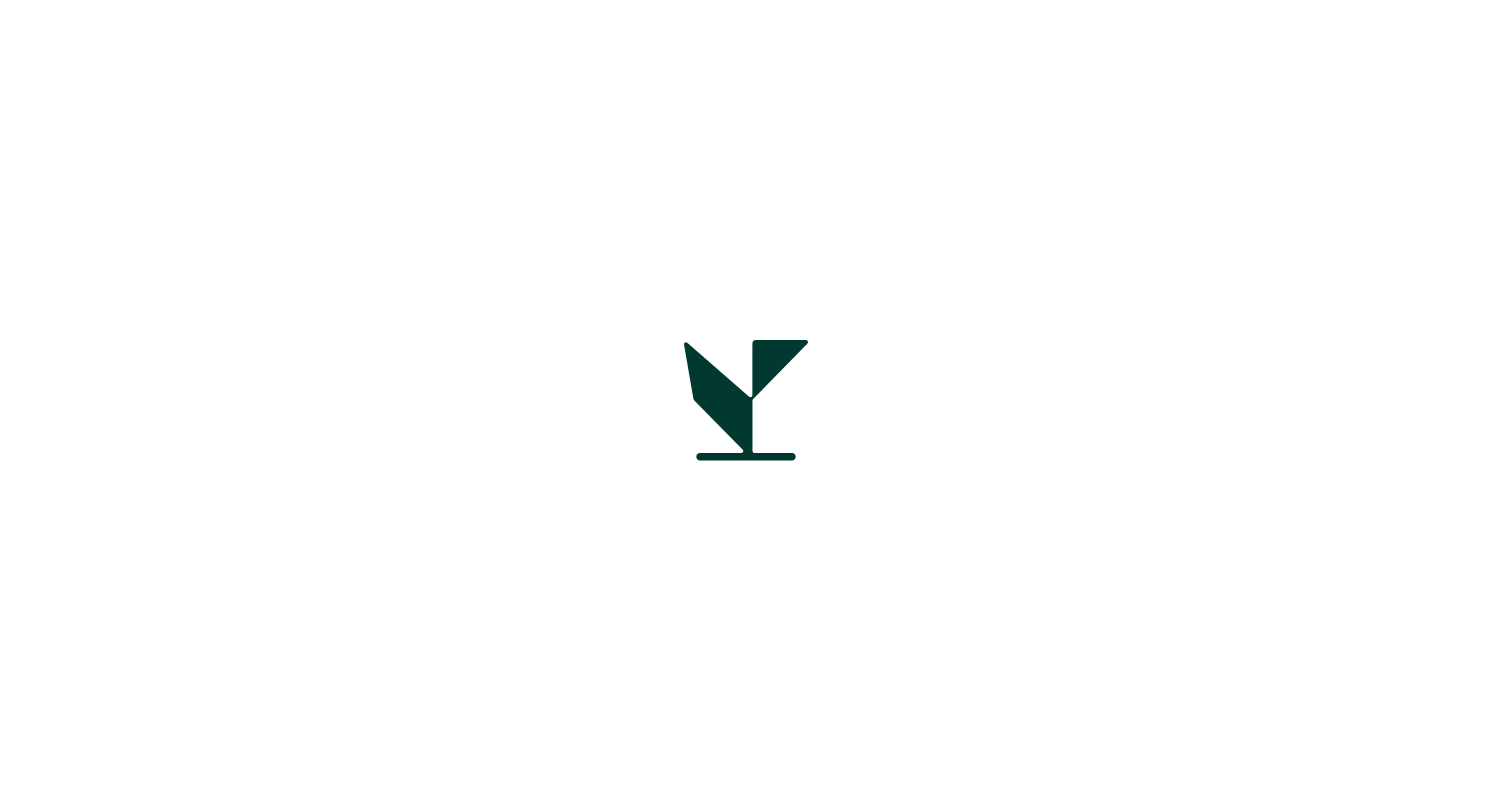 scroll, scrollTop: 0, scrollLeft: 0, axis: both 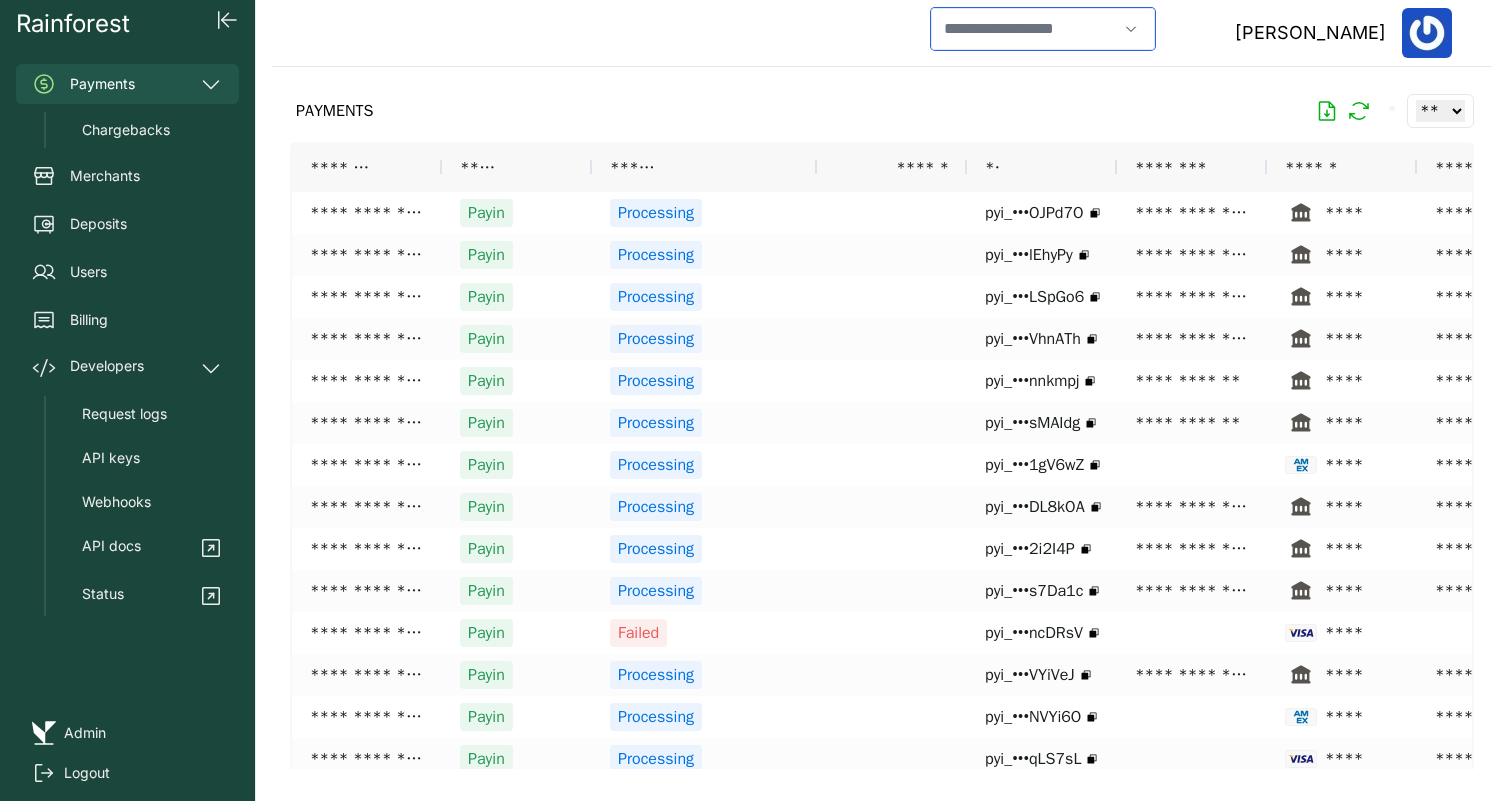 click at bounding box center (1024, 29) 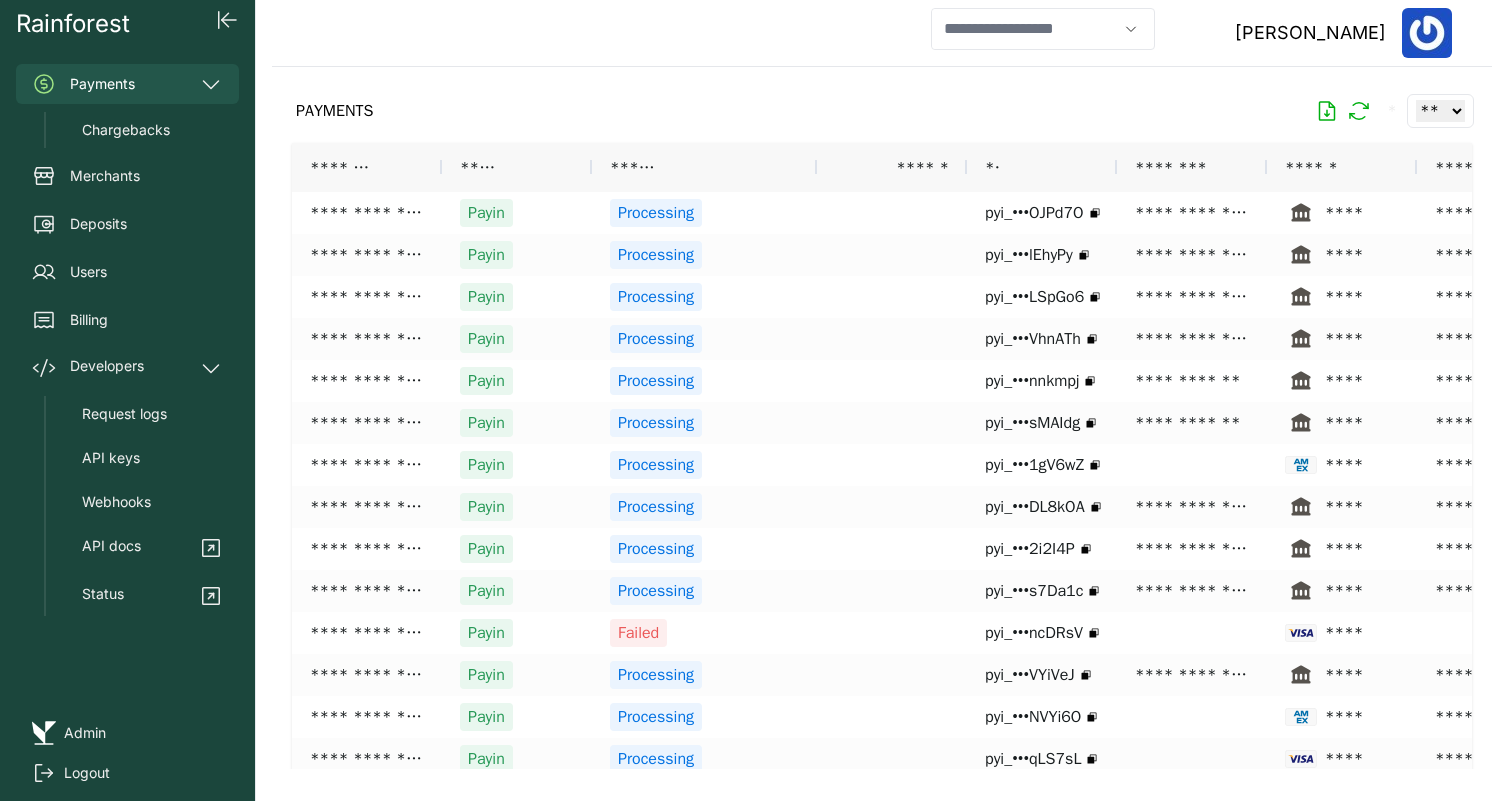 type on "**********" 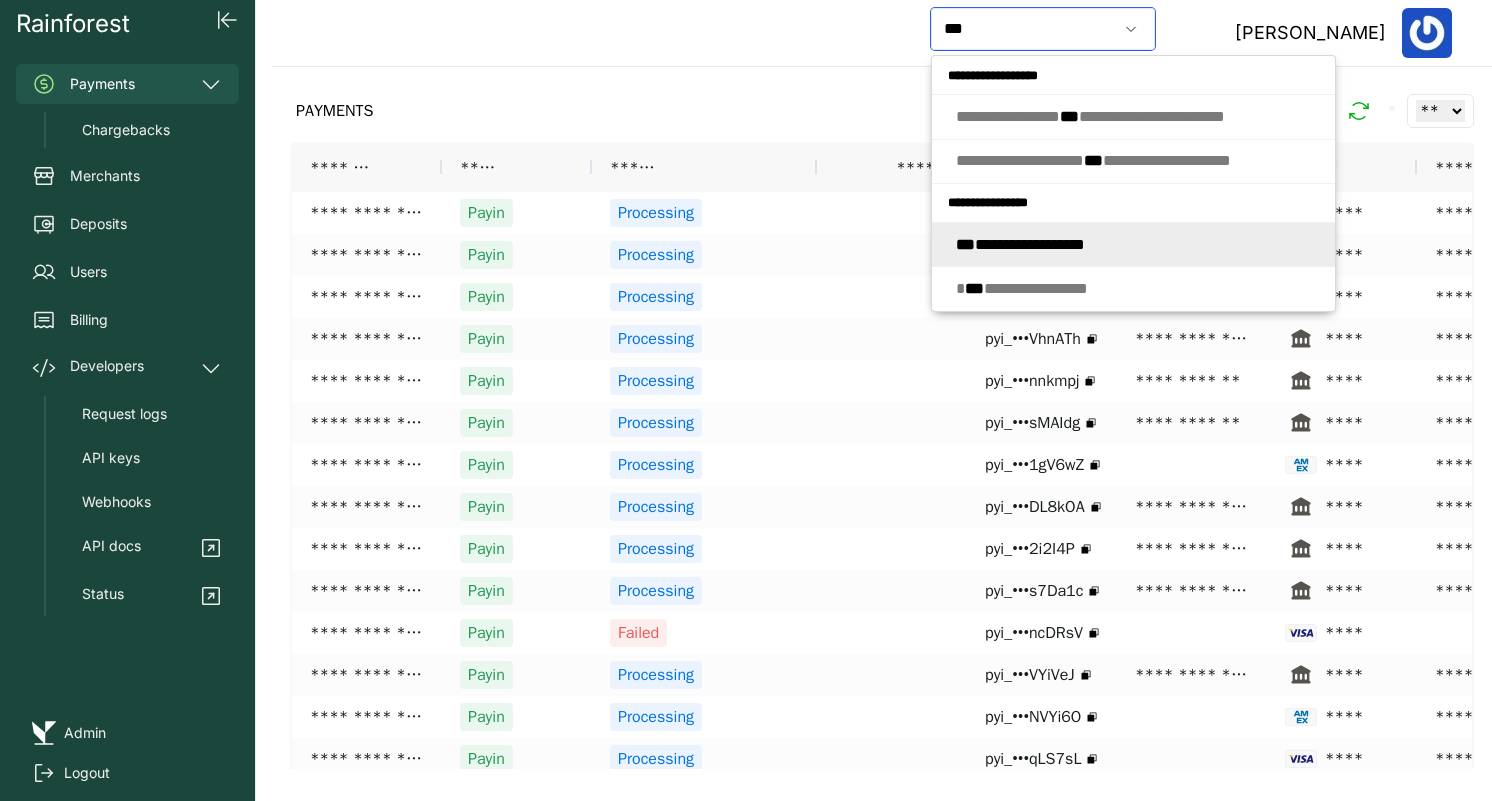 click on "**********" 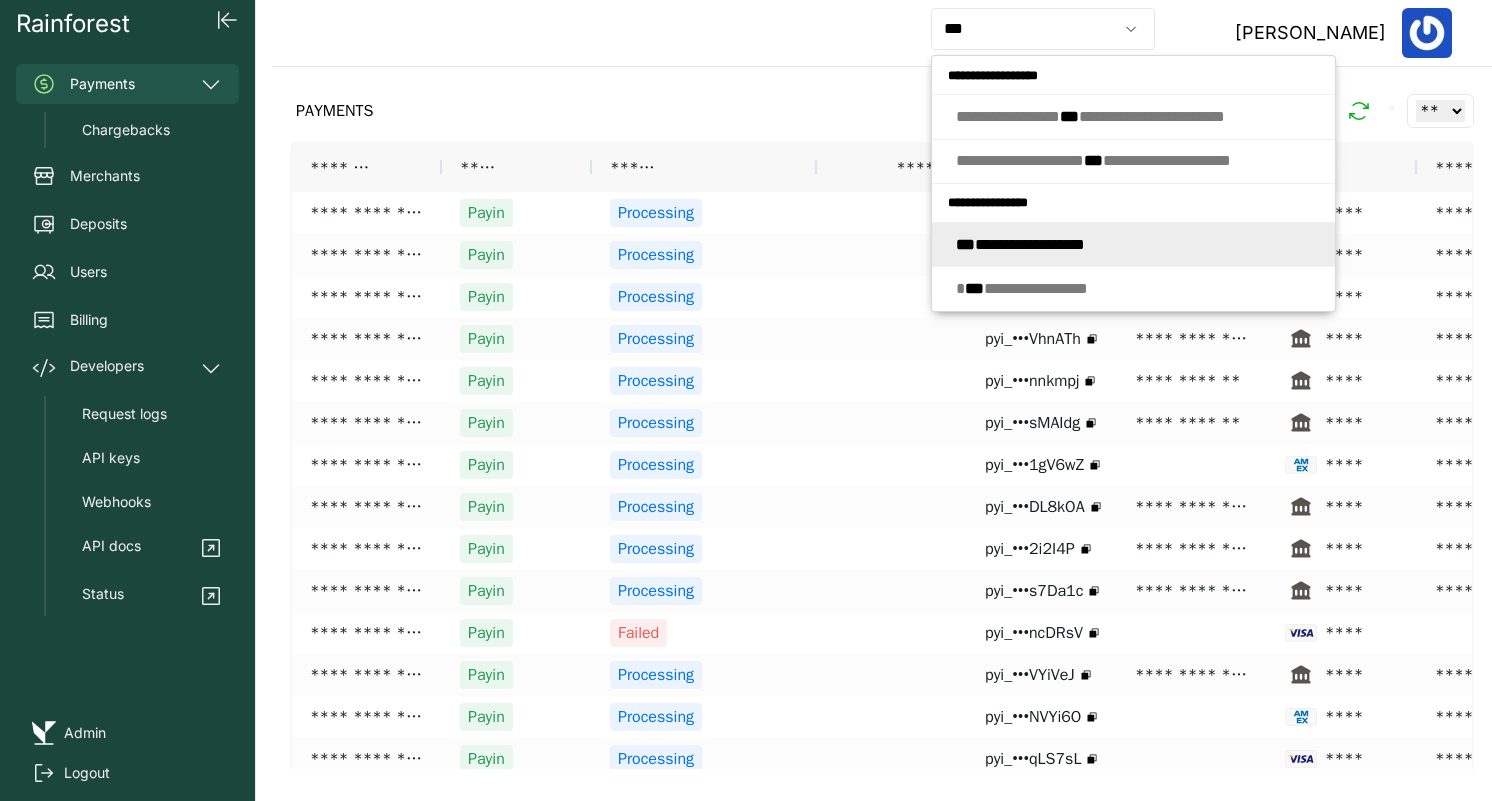 type on "**********" 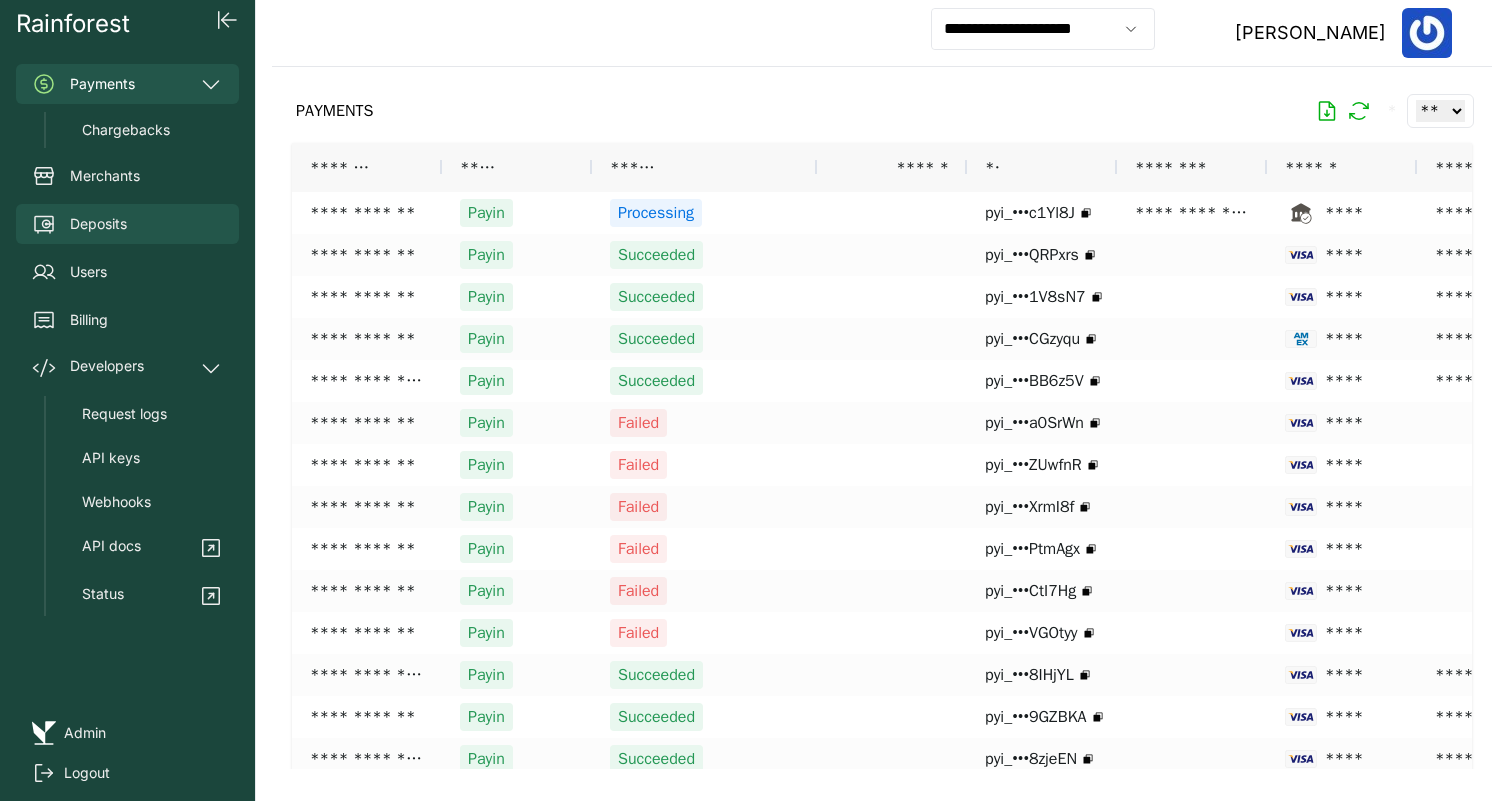click on "Deposits" at bounding box center (127, 224) 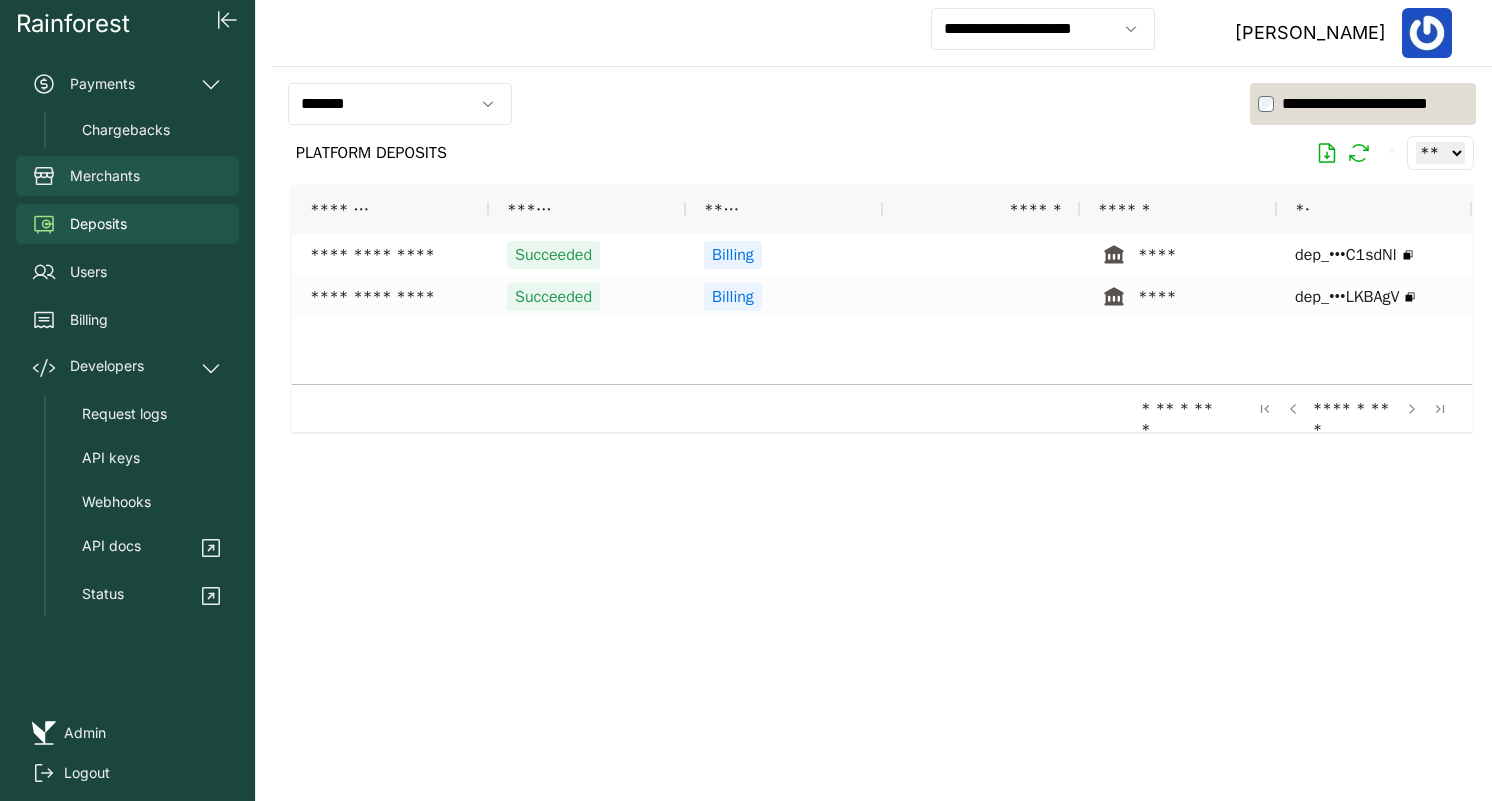 click on "Merchants" at bounding box center (127, 176) 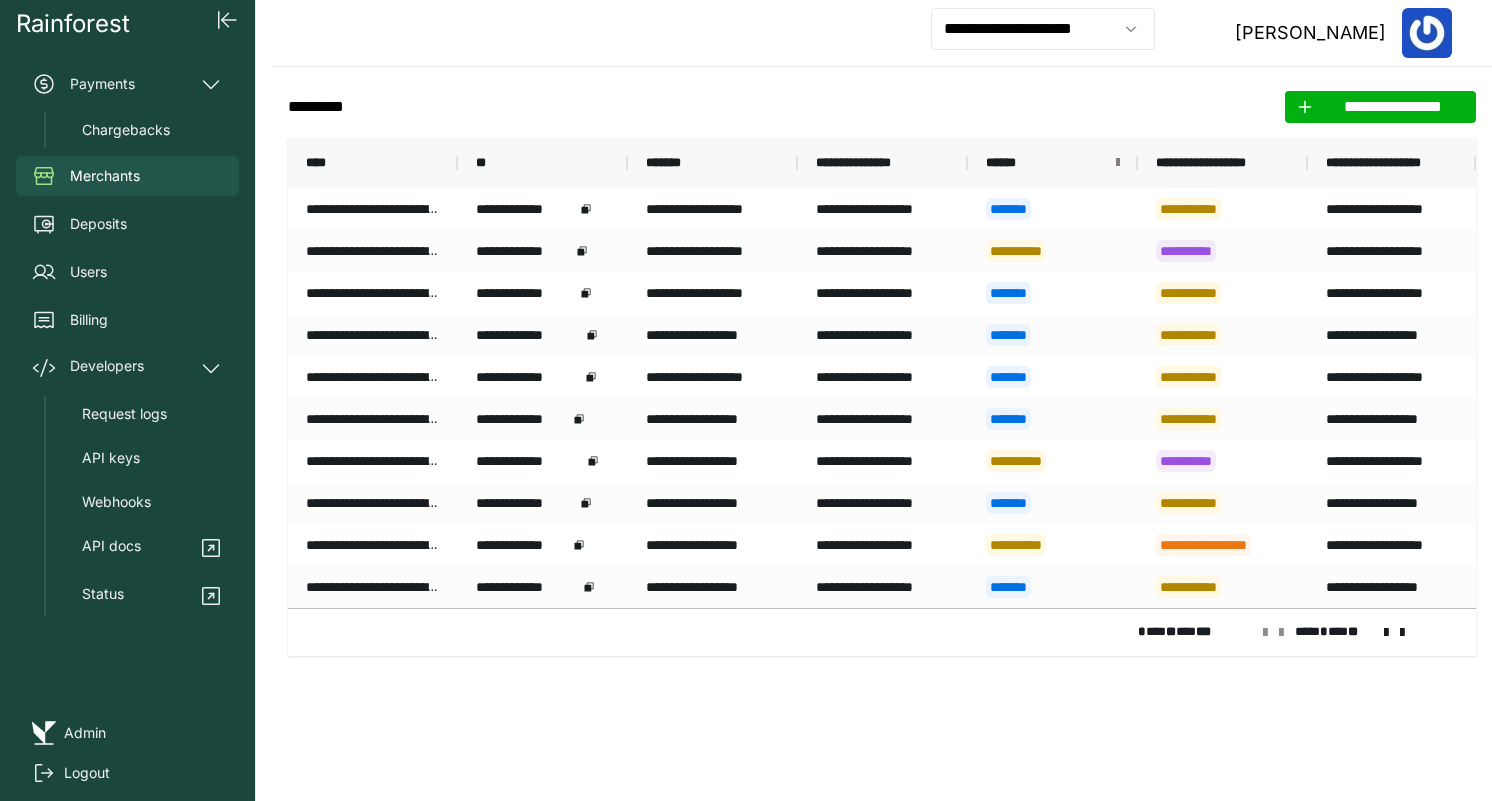 click at bounding box center (1118, 163) 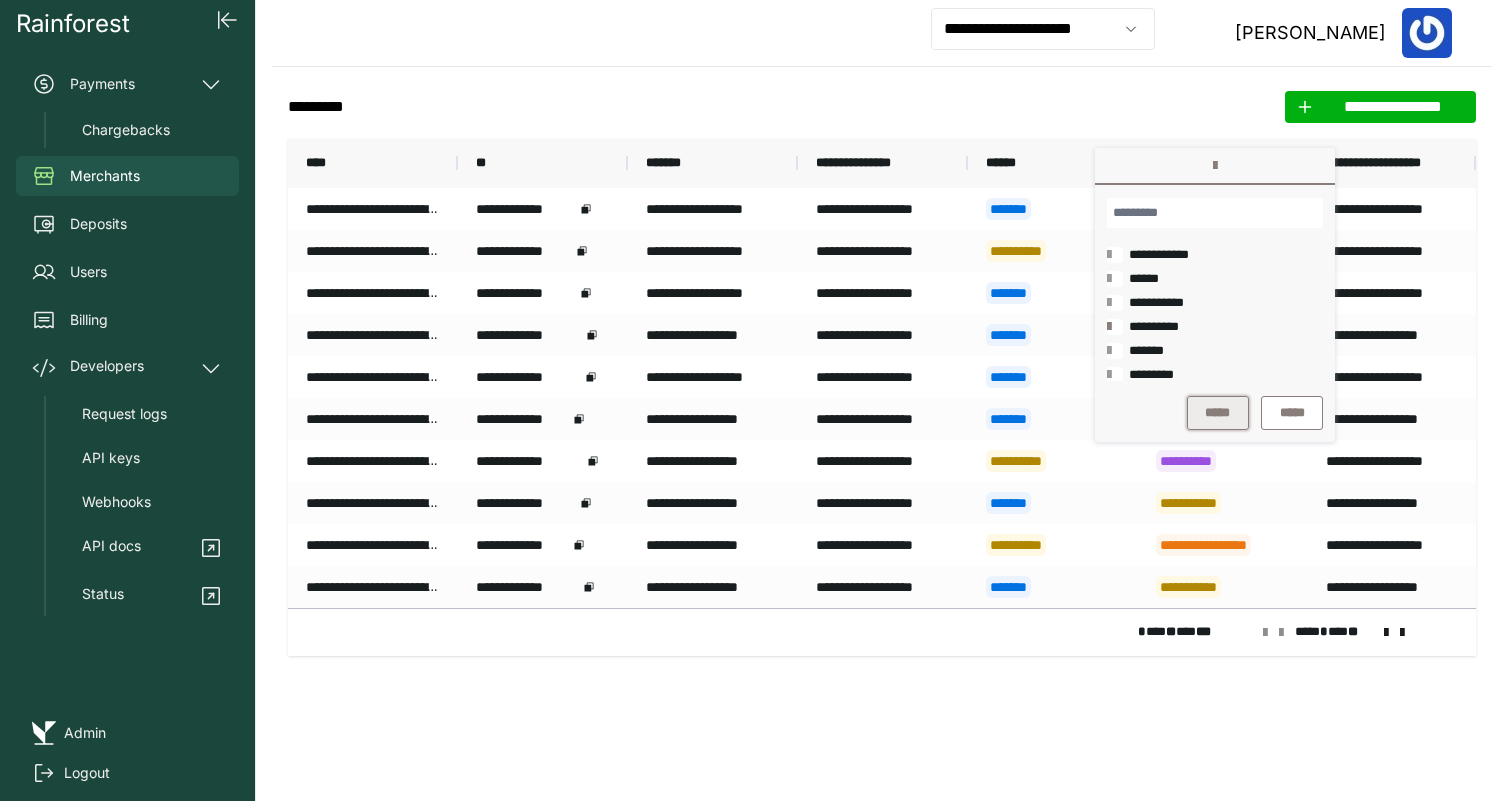 click on "*****" at bounding box center (1218, 413) 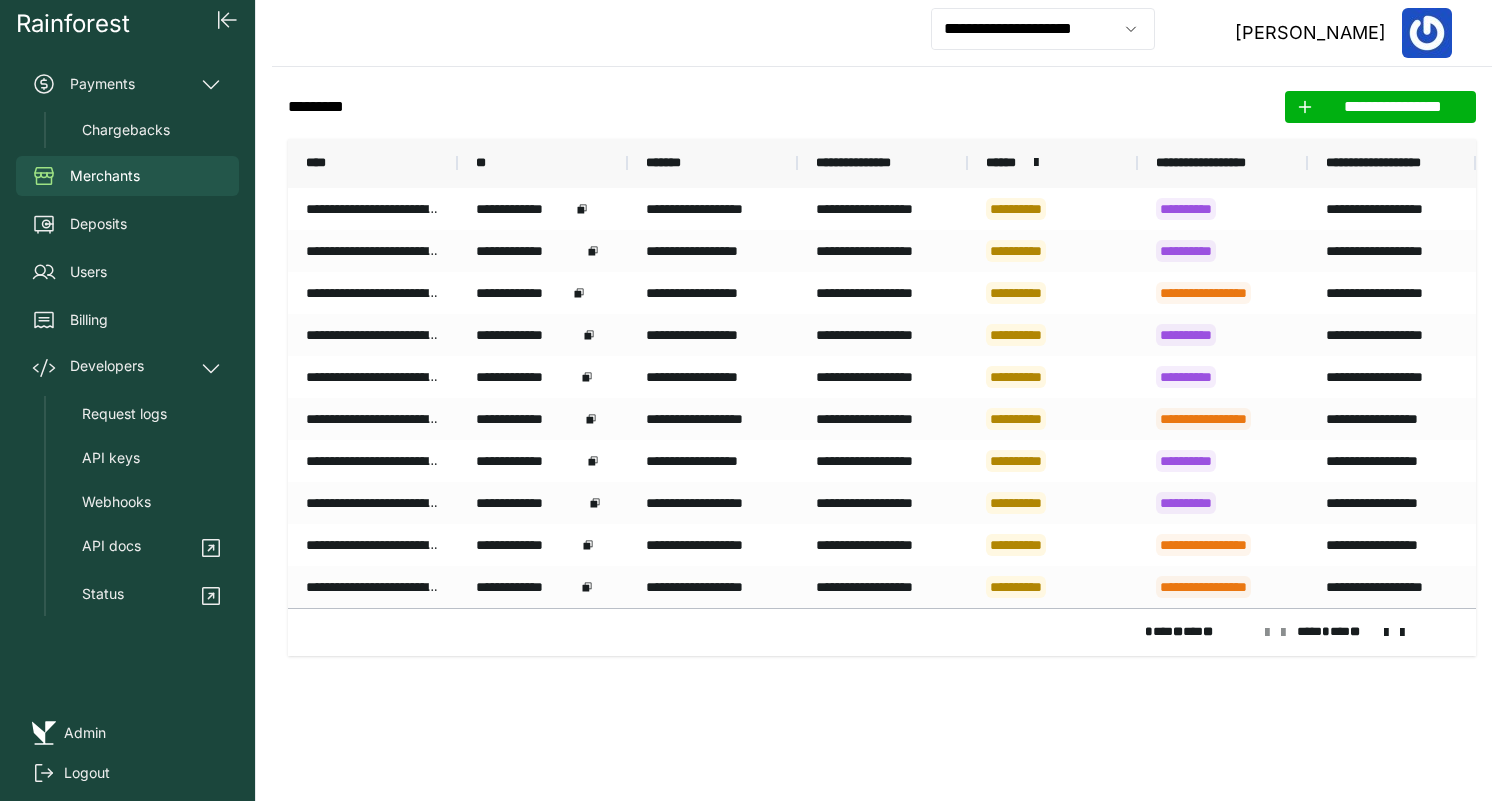 click on "**********" at bounding box center (882, 33) 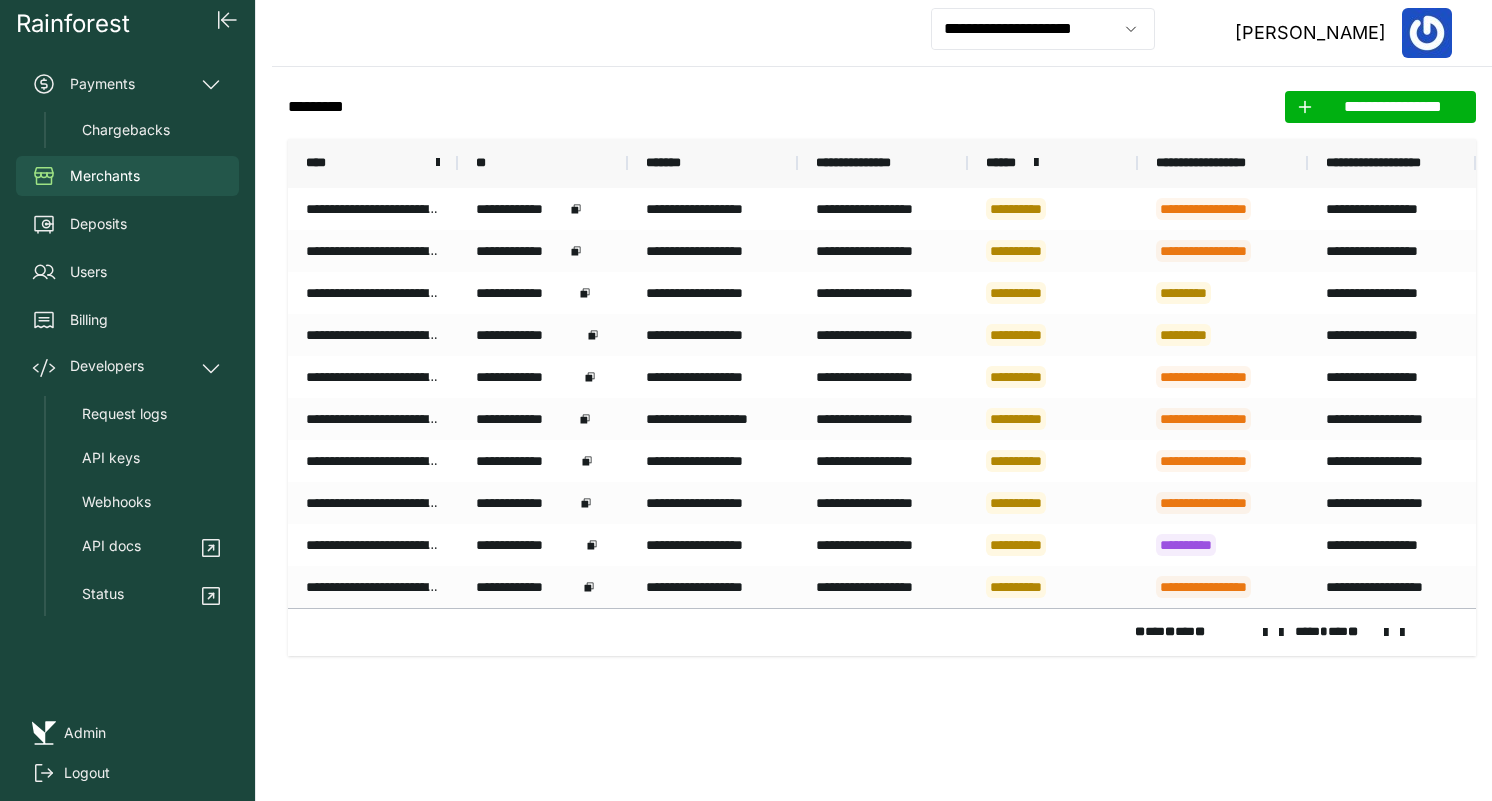 click on "****" at bounding box center [373, 163] 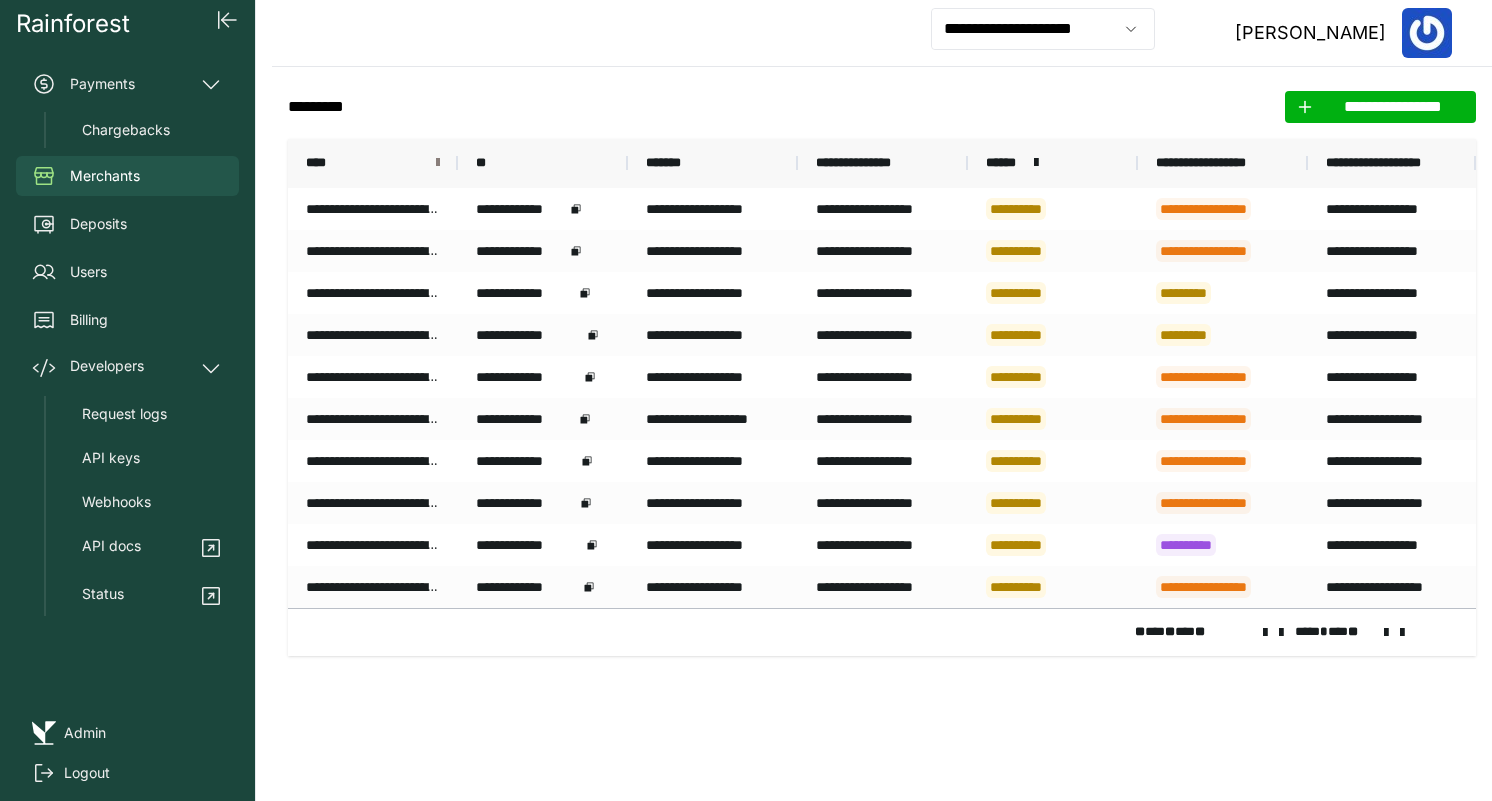 click at bounding box center [438, 163] 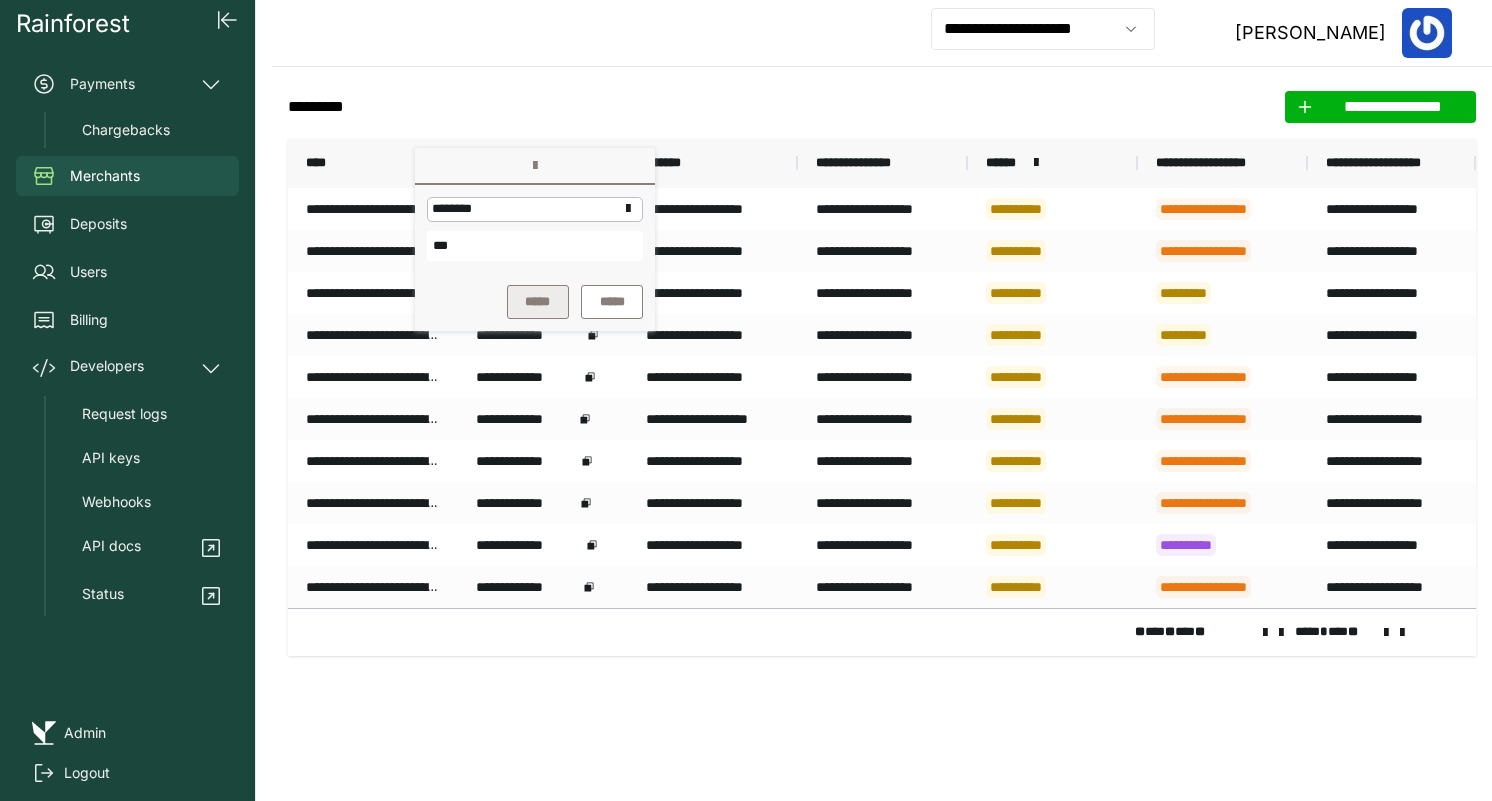 type on "***" 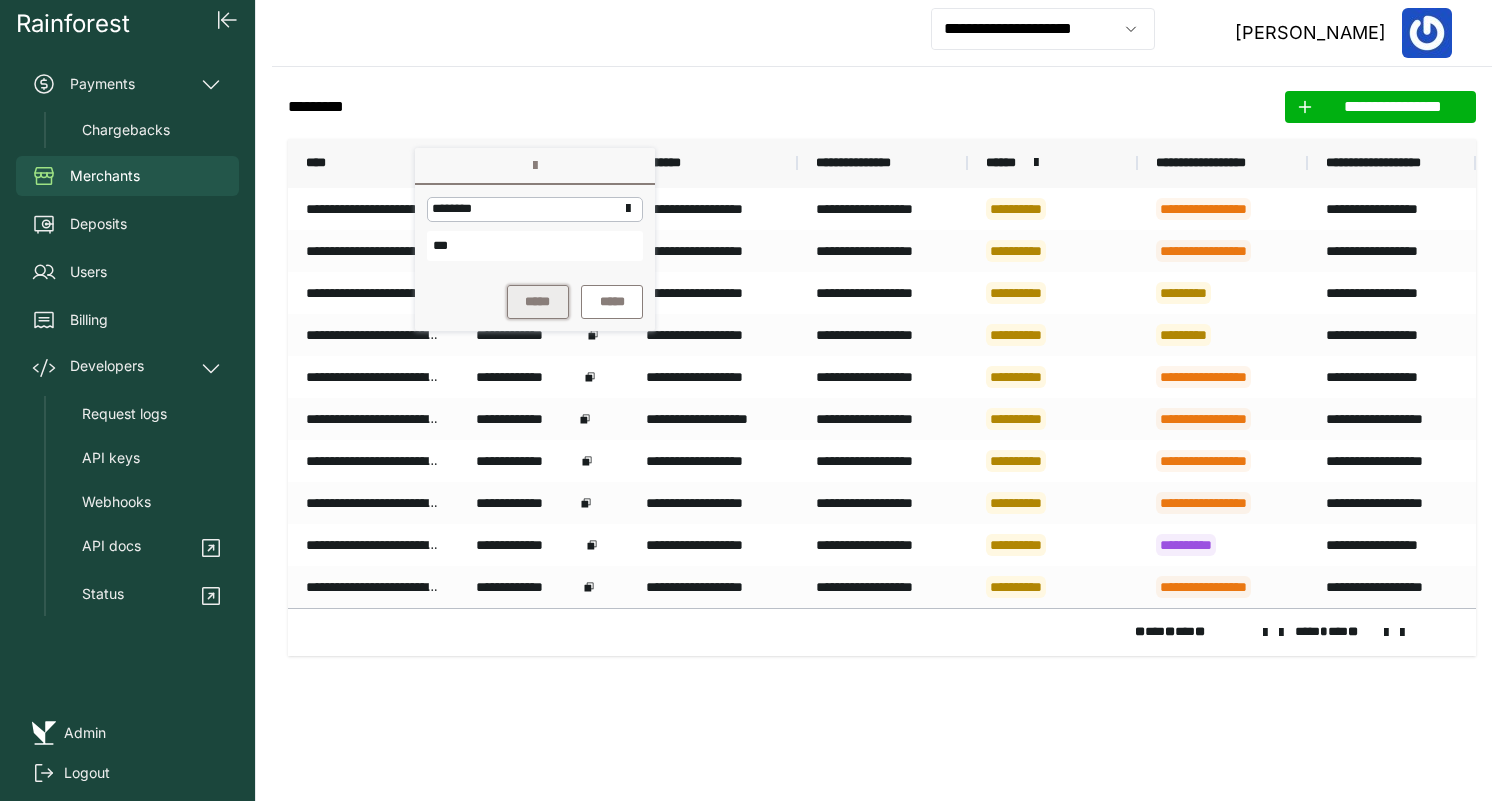 click on "*****" at bounding box center [538, 302] 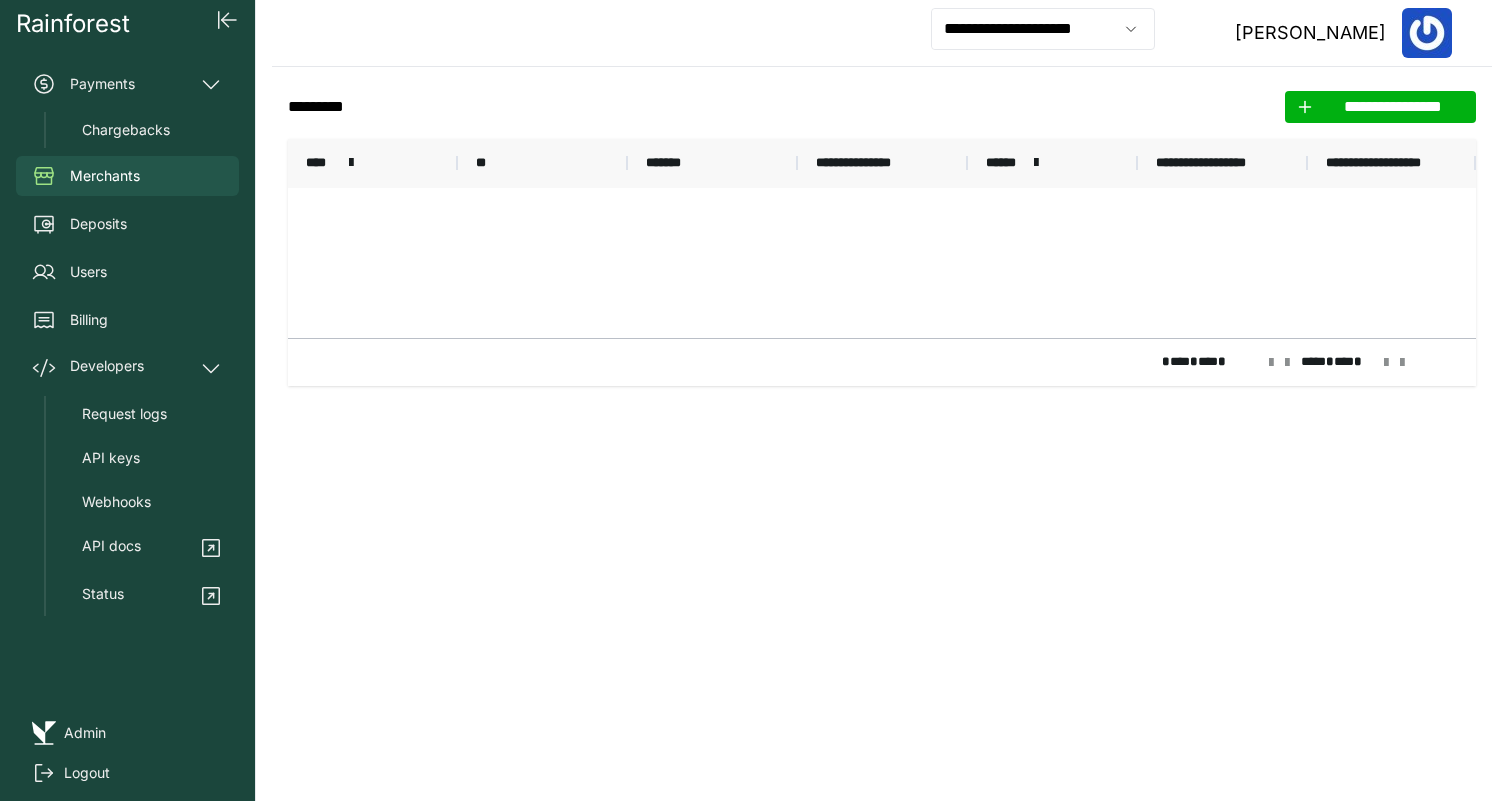 click on "**********" 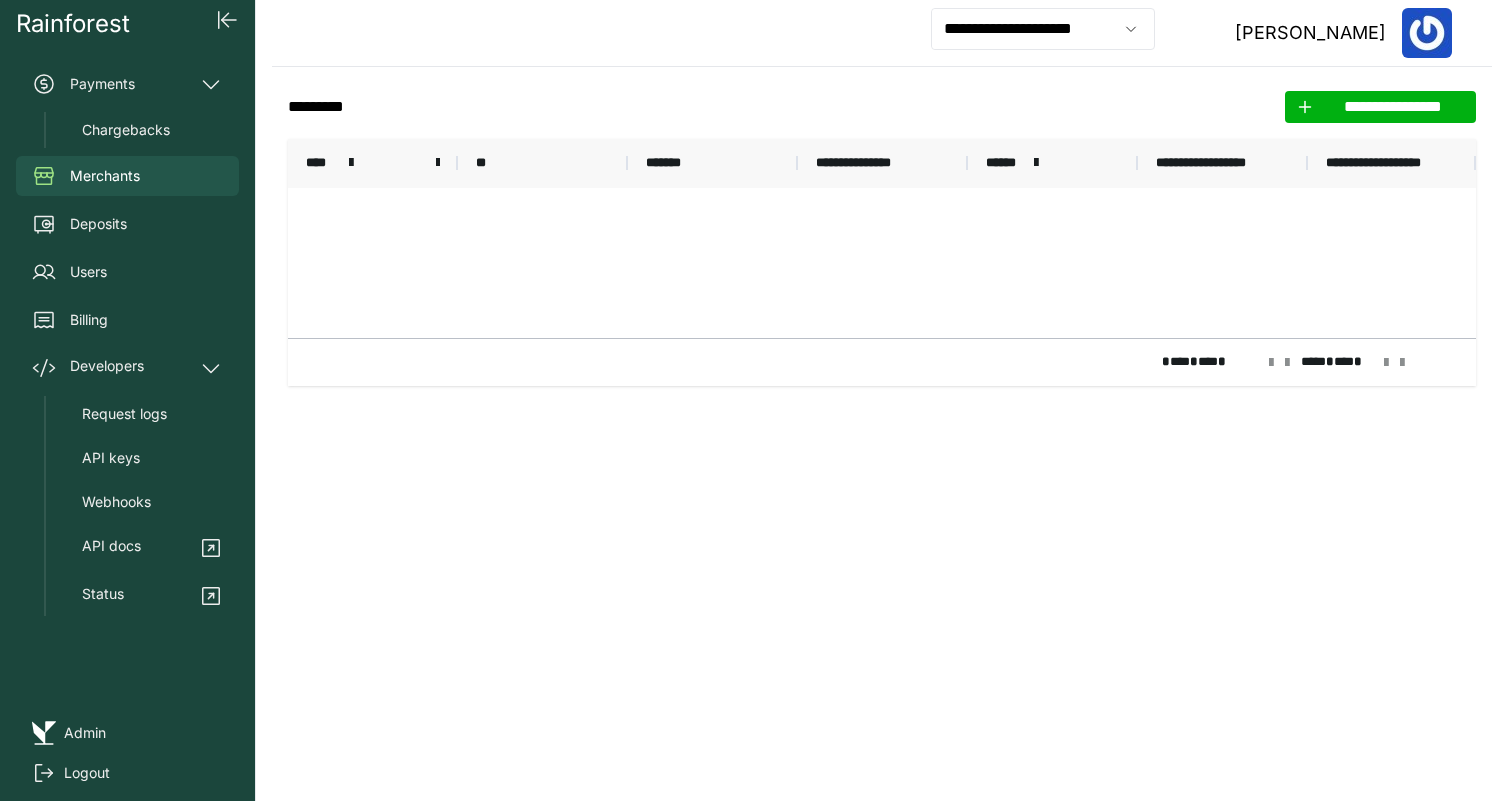 click on "****" at bounding box center [365, 163] 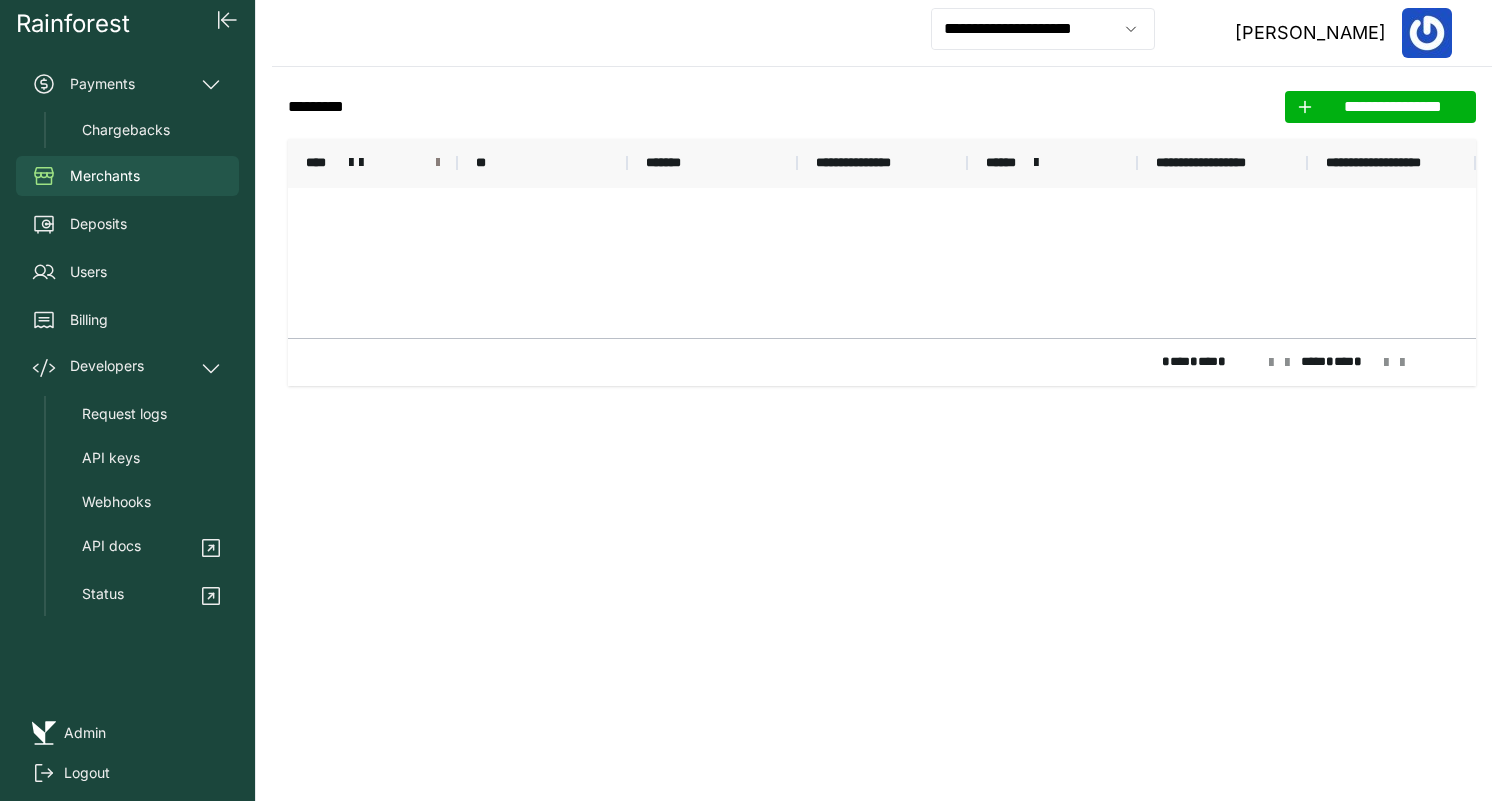 click at bounding box center [438, 163] 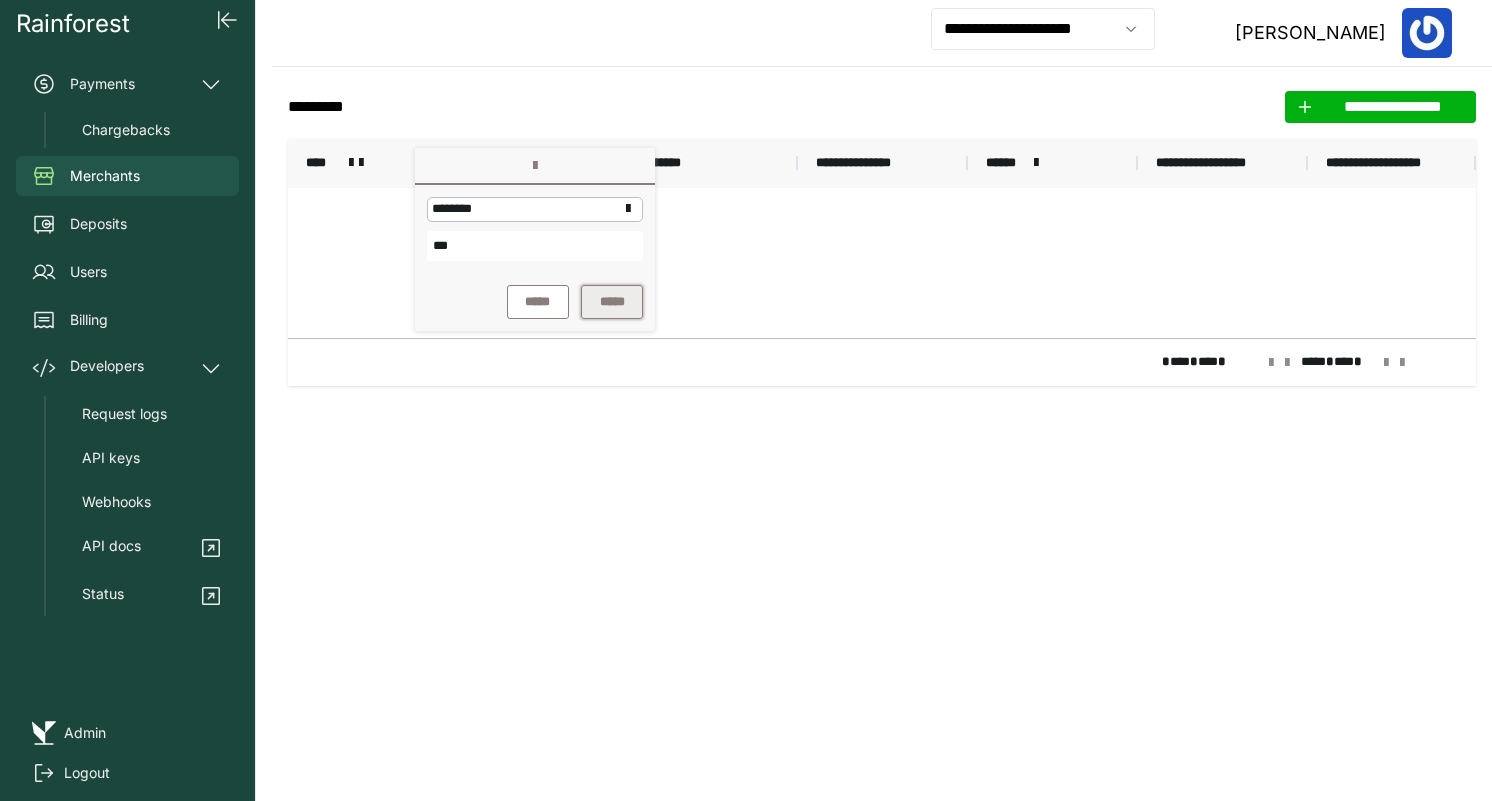 click on "*****" at bounding box center [612, 302] 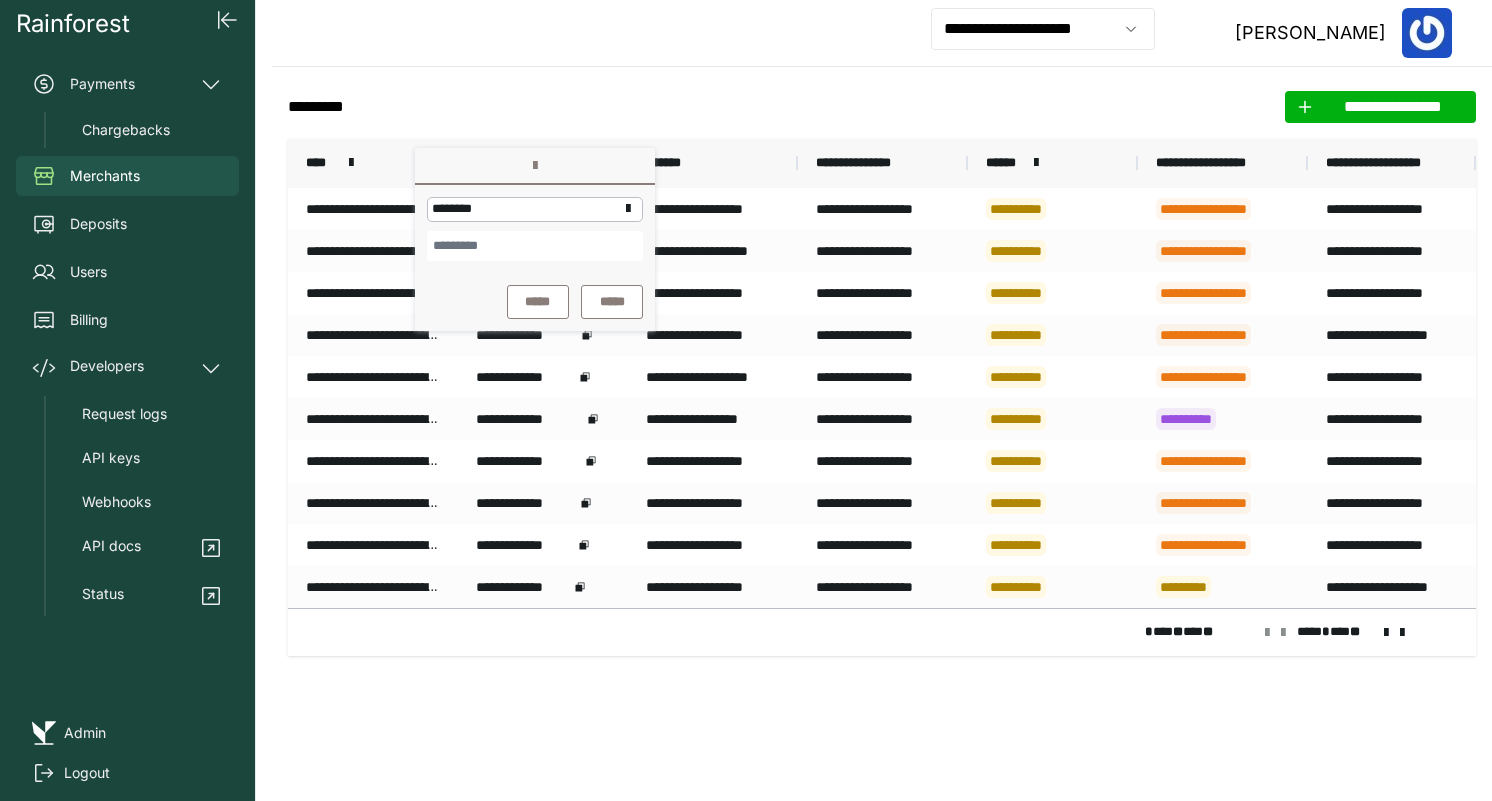 click on "**********" 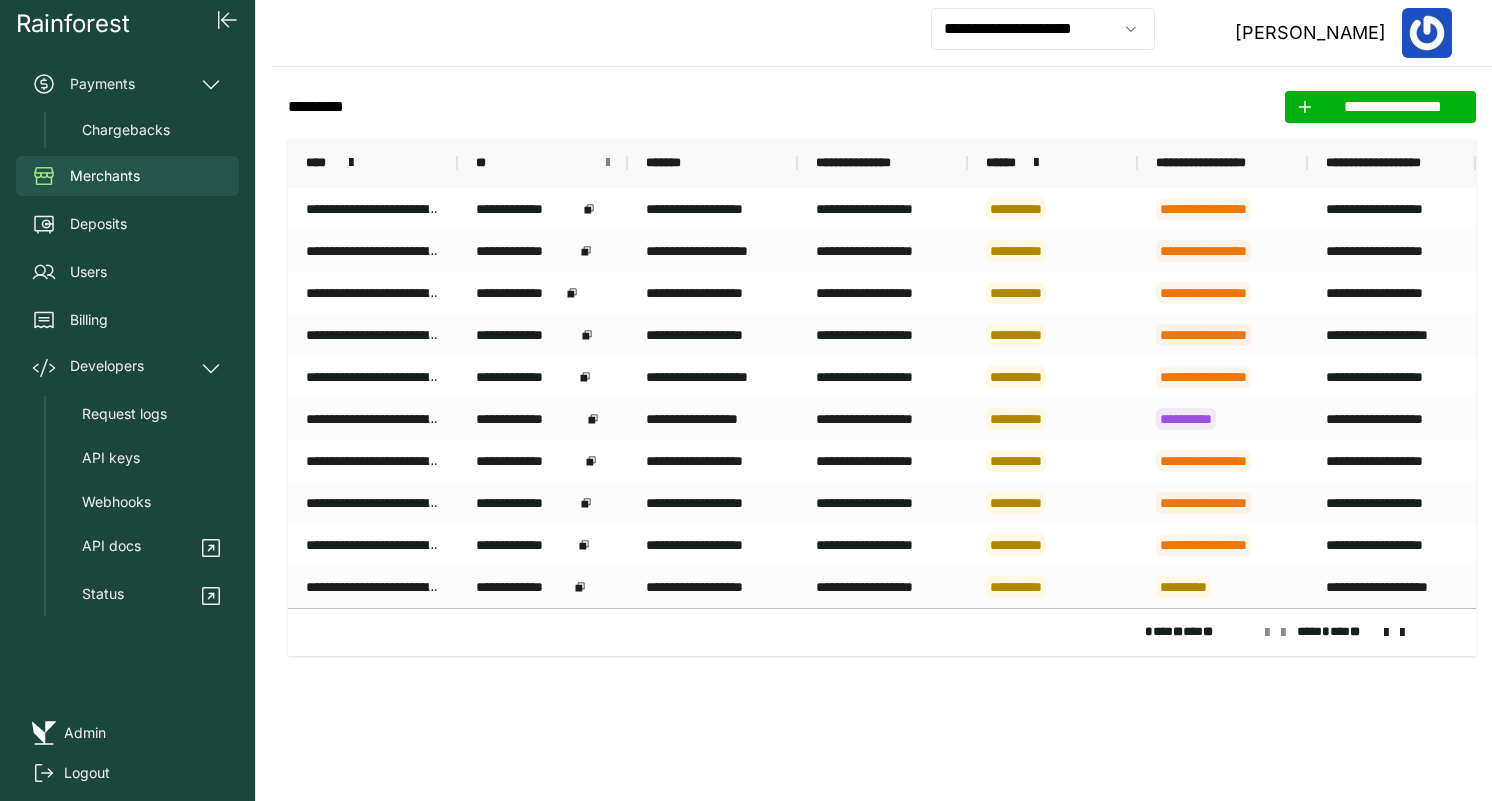 click at bounding box center [608, 163] 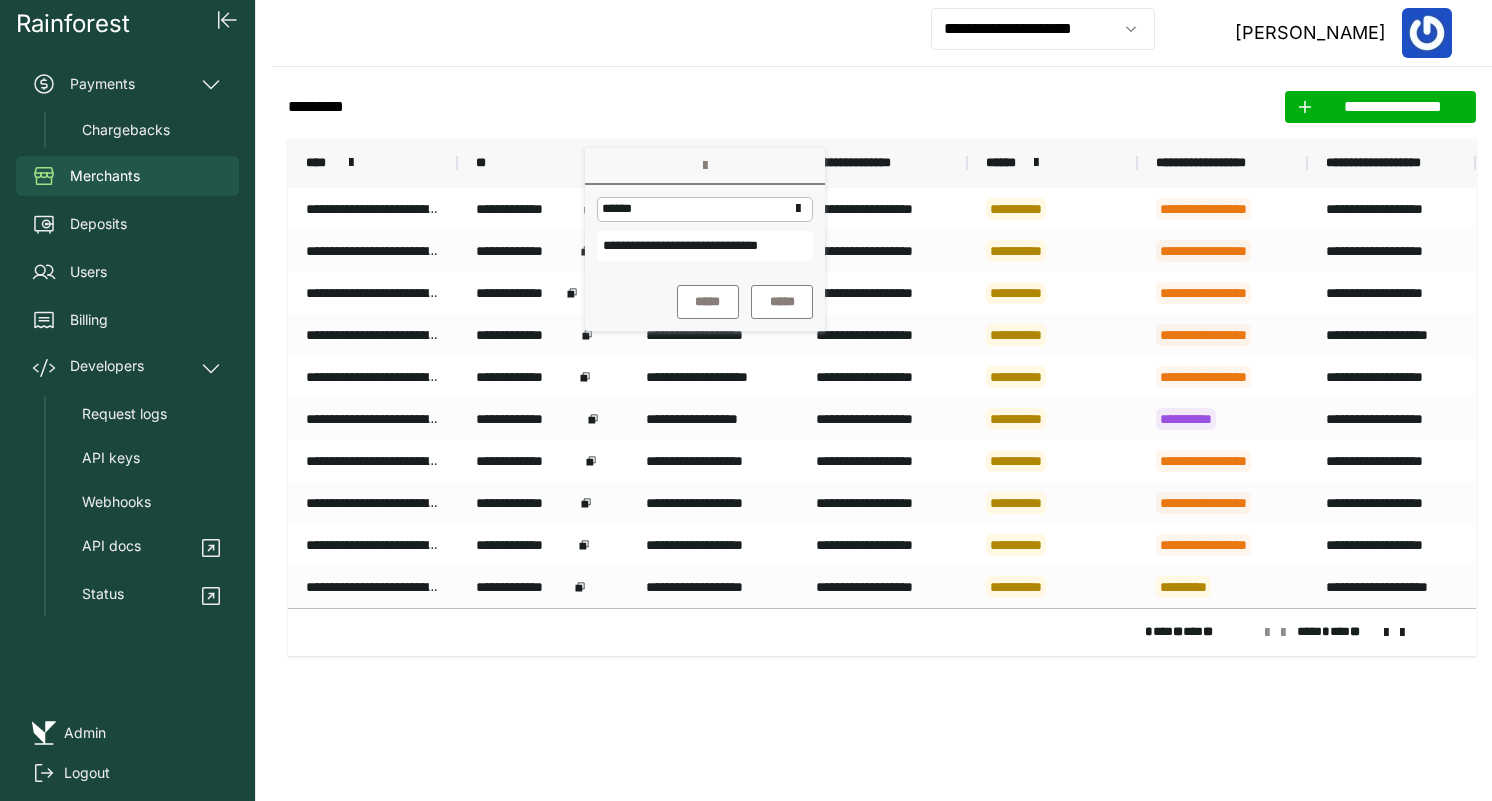 scroll, scrollTop: 0, scrollLeft: 43, axis: horizontal 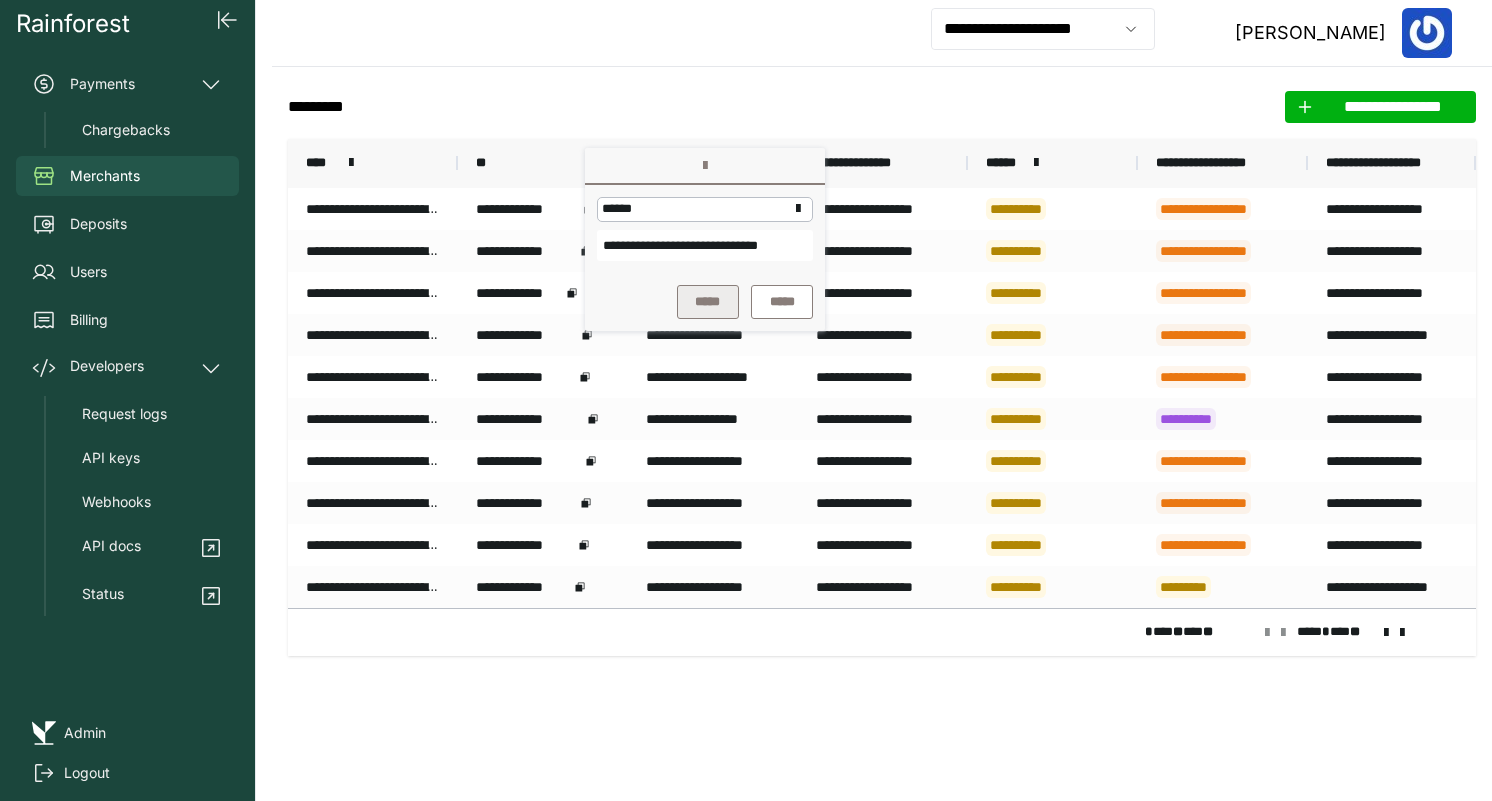 type on "**********" 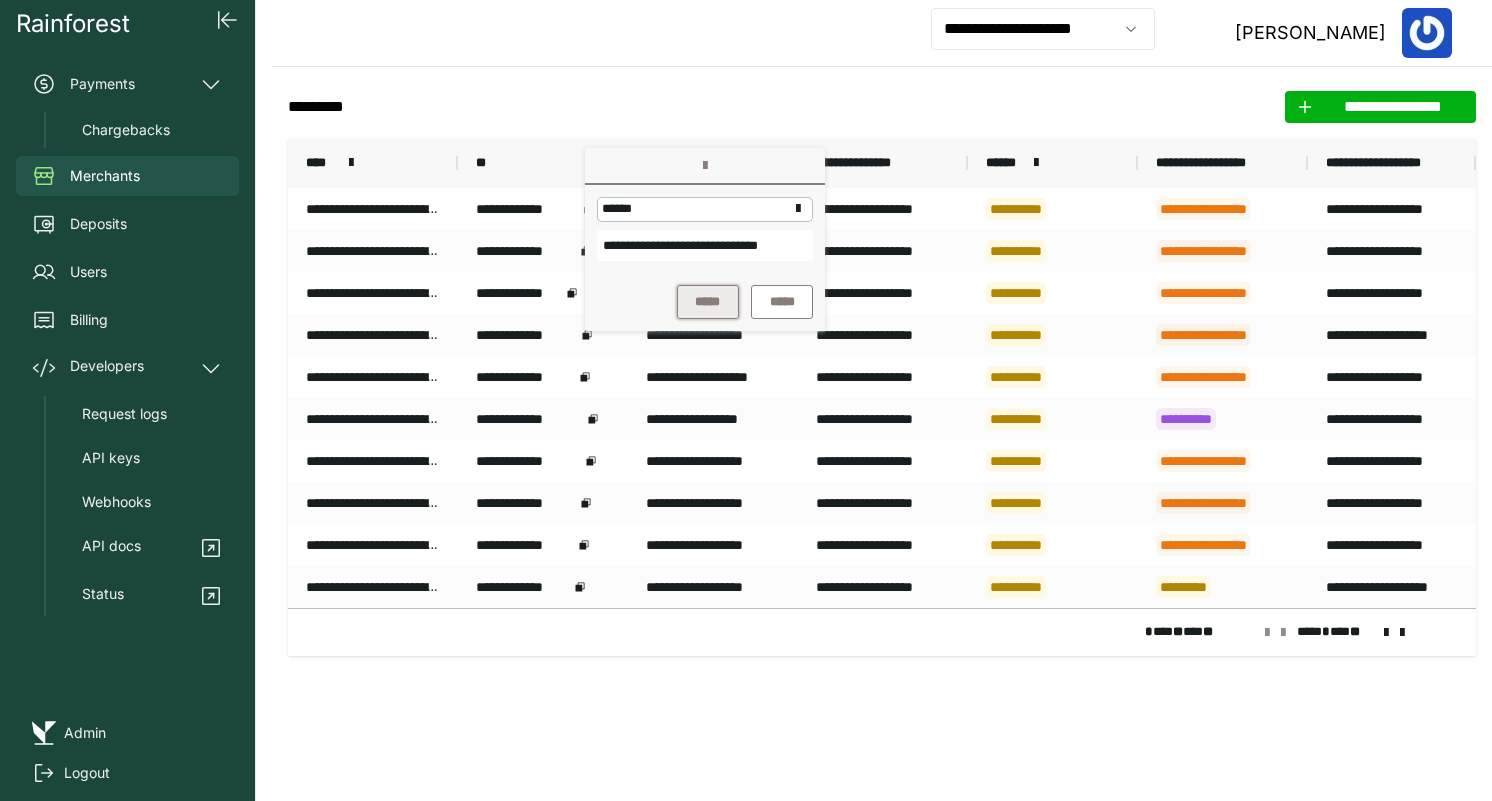 scroll, scrollTop: 0, scrollLeft: 0, axis: both 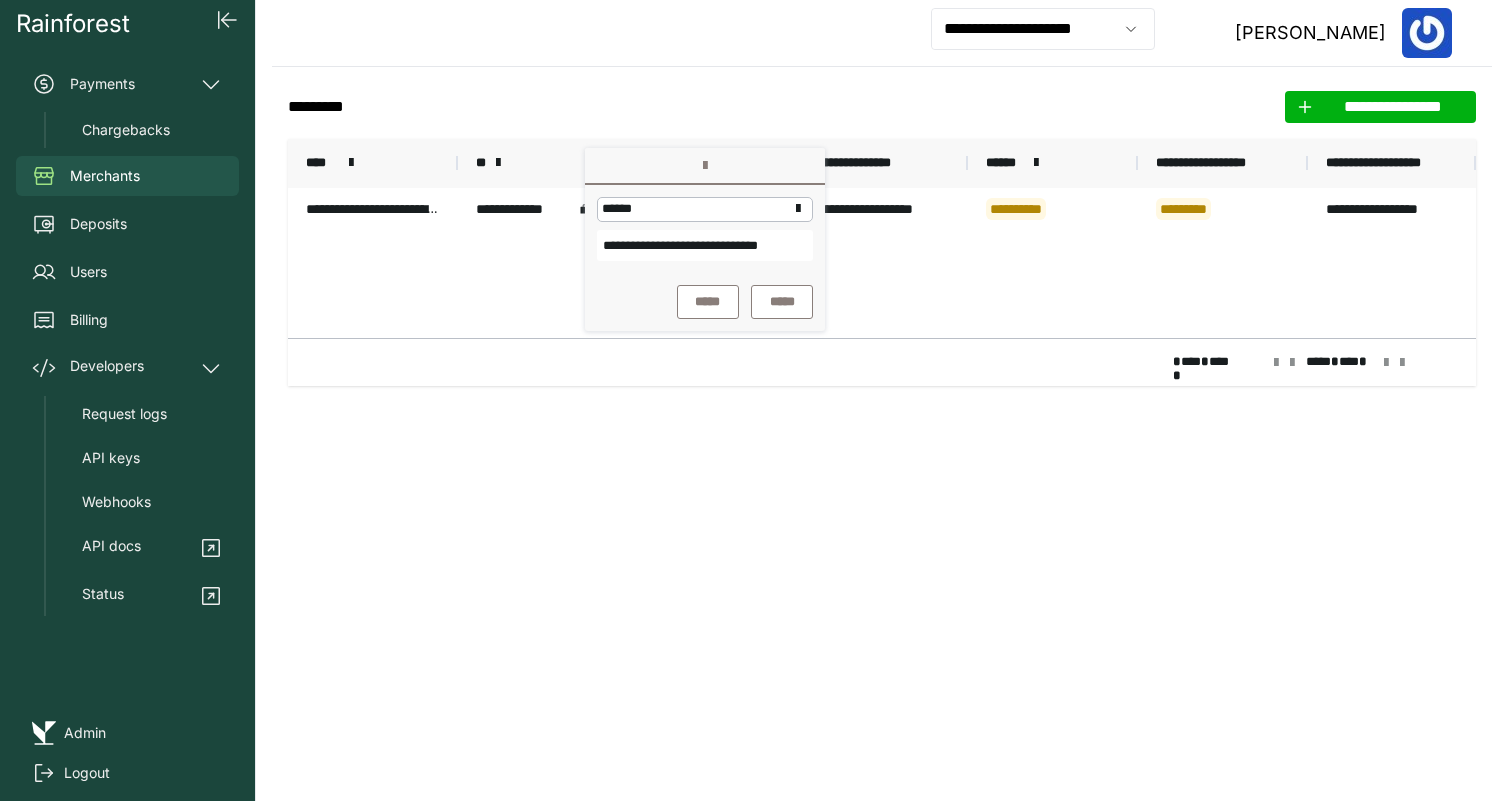 click on "**********" 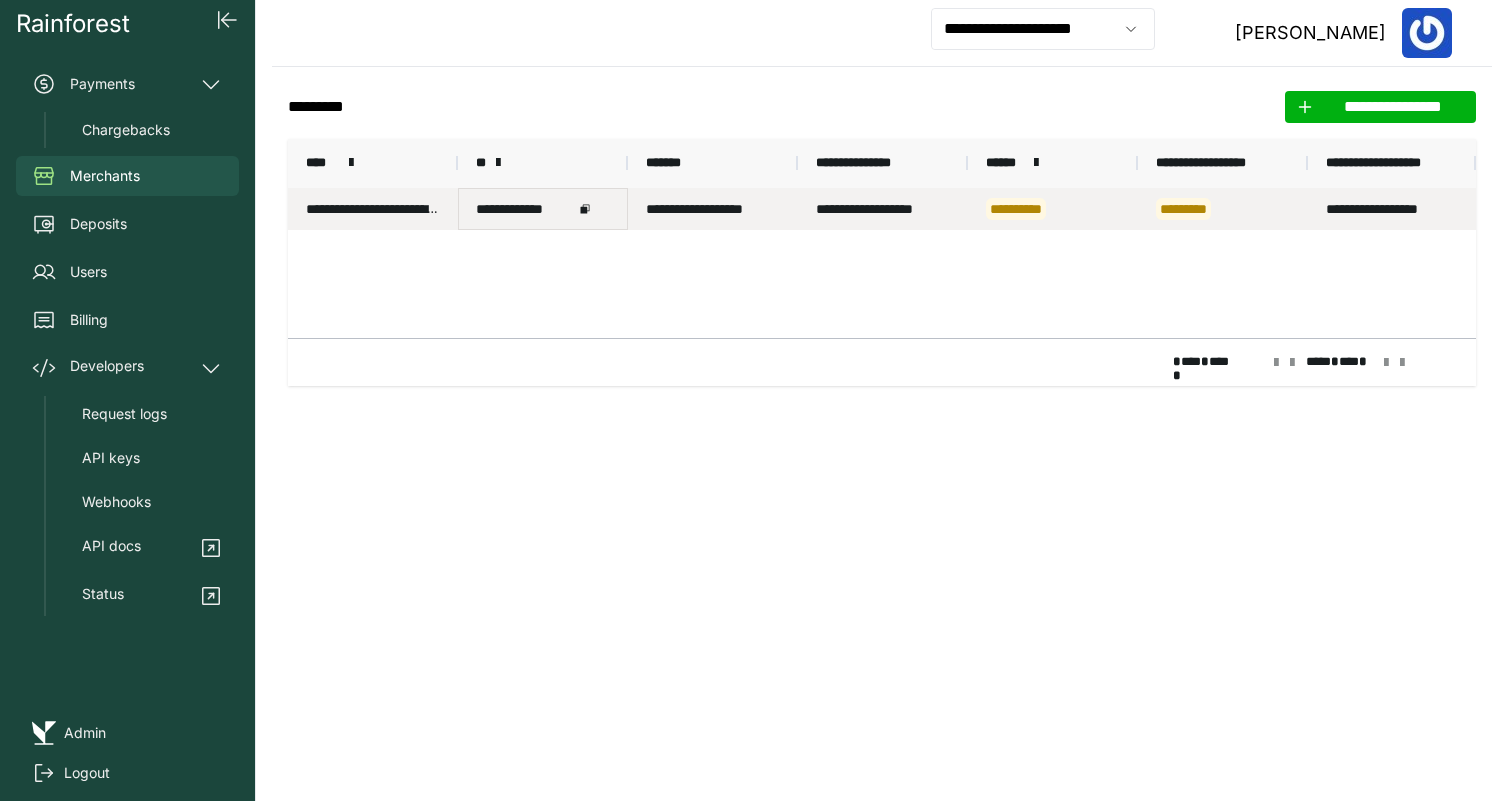 click on "**********" at bounding box center [525, 209] 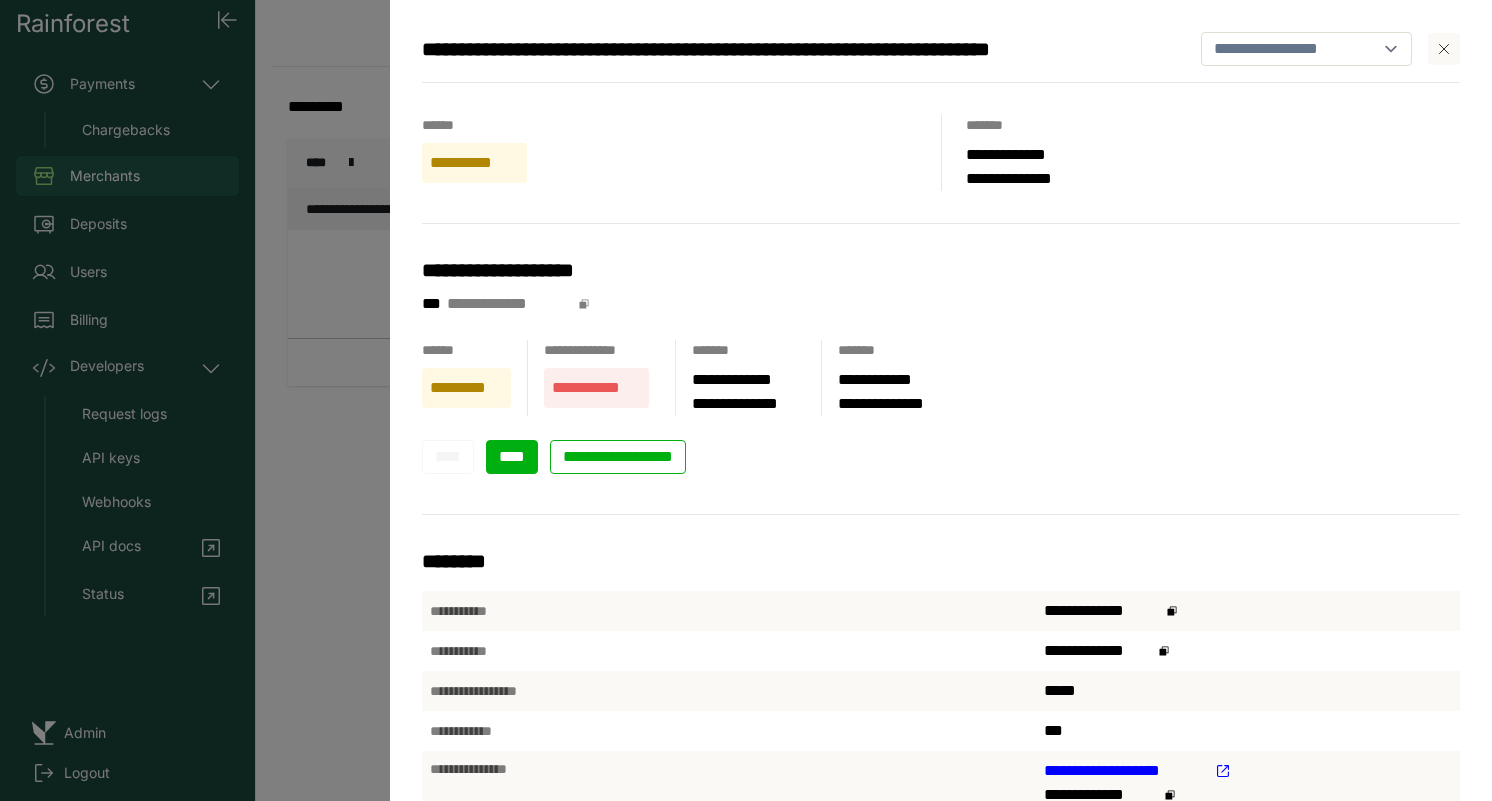 click on "****" at bounding box center [512, 456] 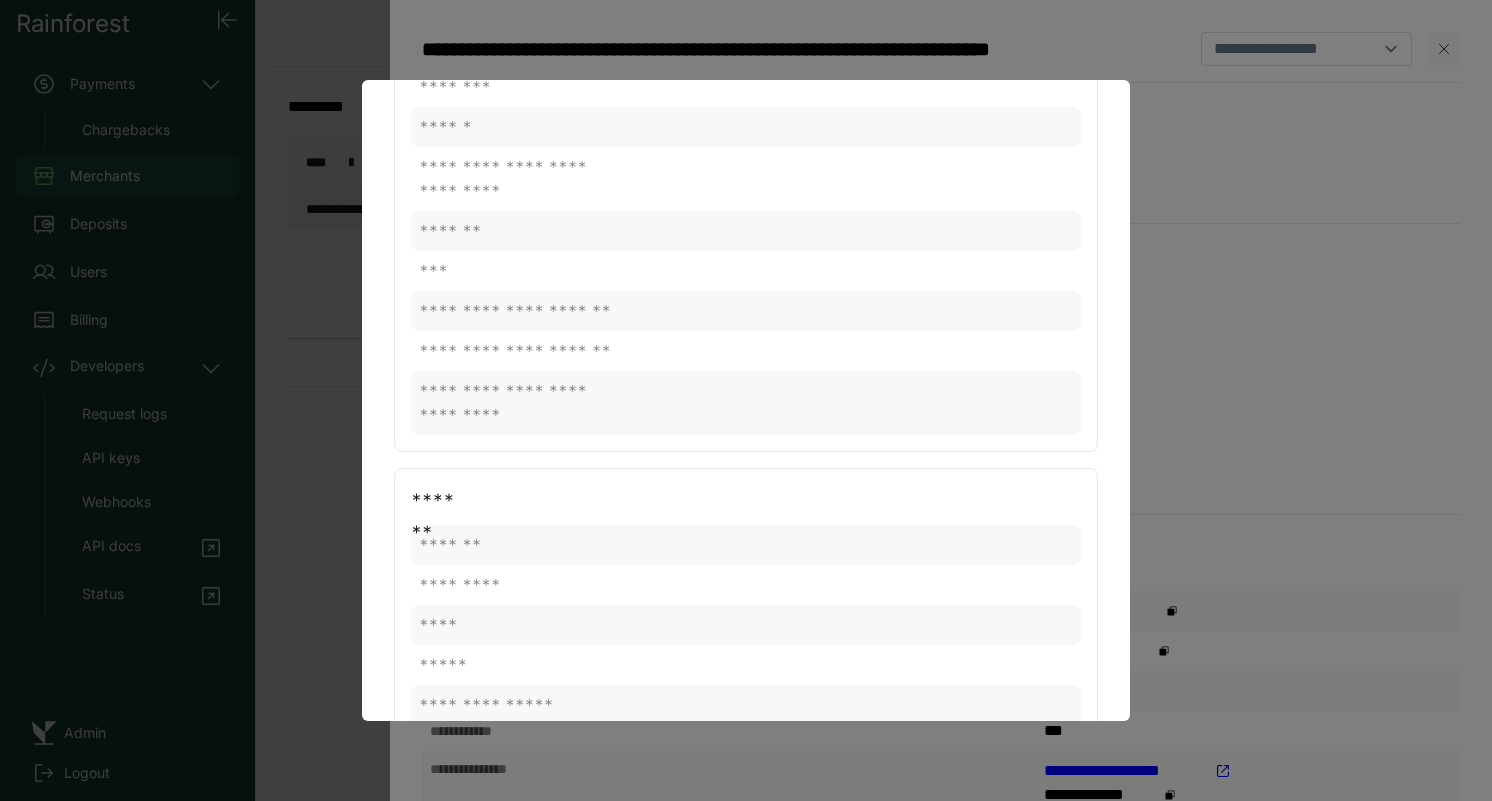 scroll, scrollTop: 0, scrollLeft: 0, axis: both 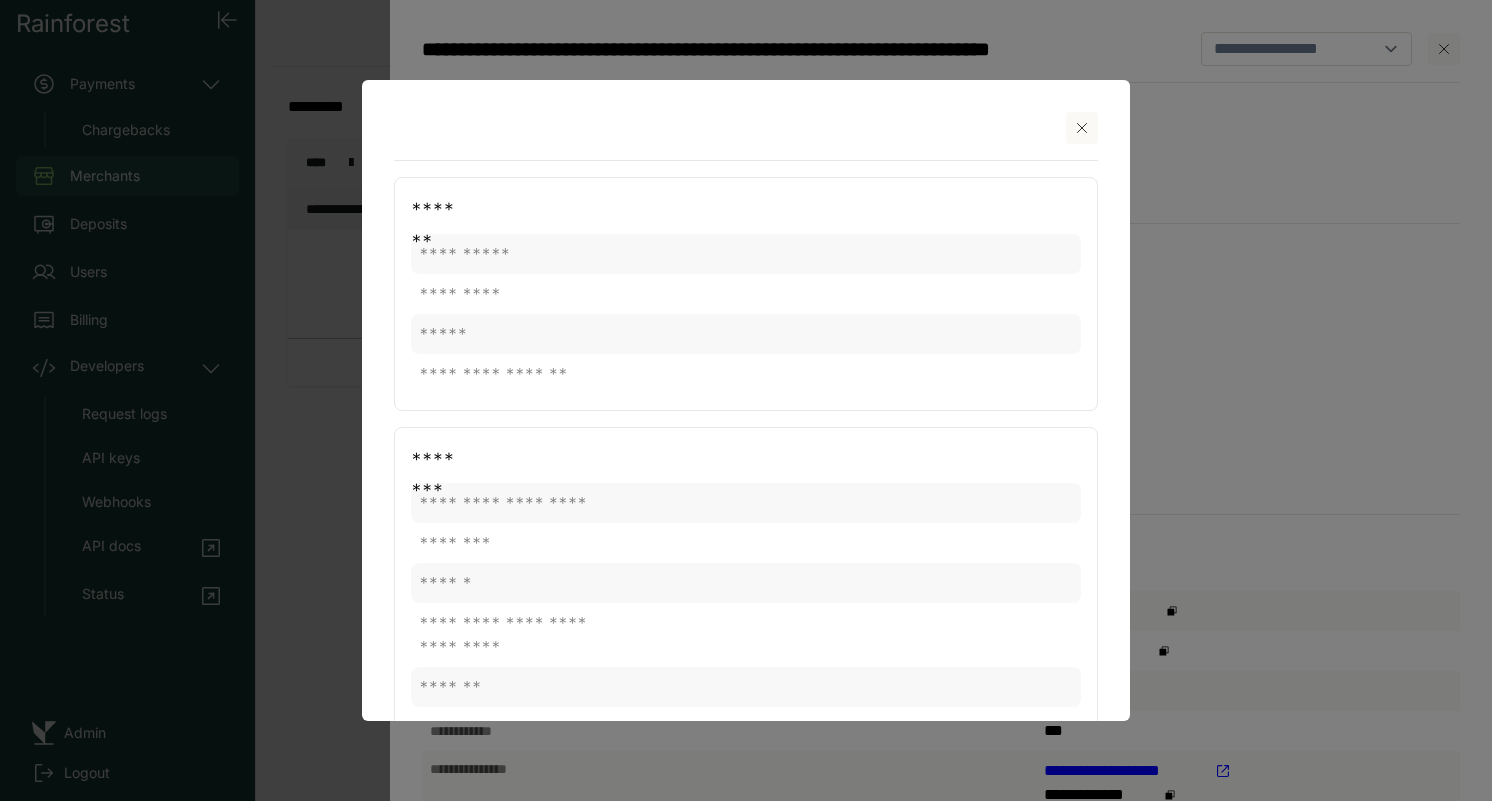 click at bounding box center (1082, 128) 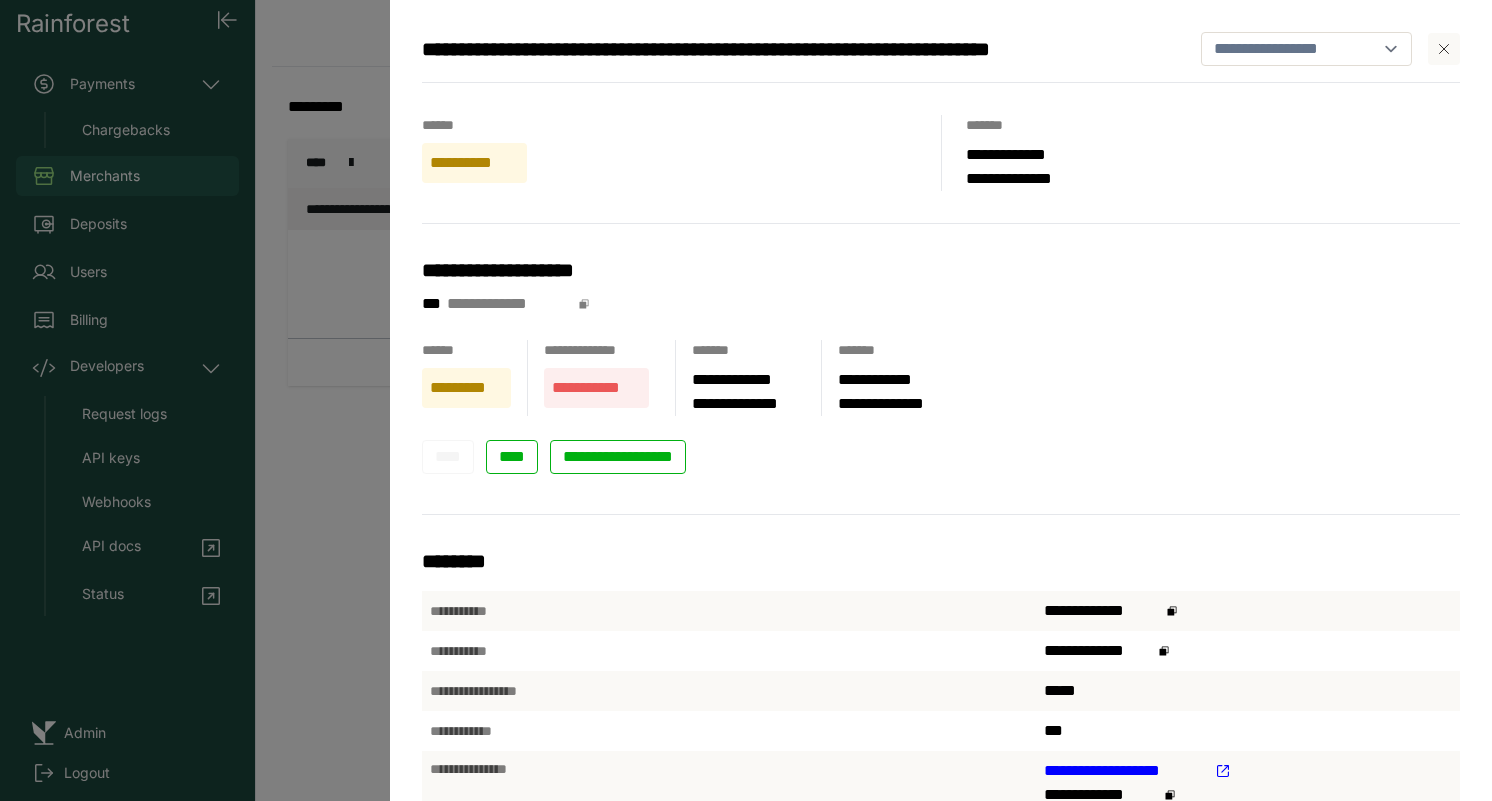 scroll, scrollTop: 502, scrollLeft: 0, axis: vertical 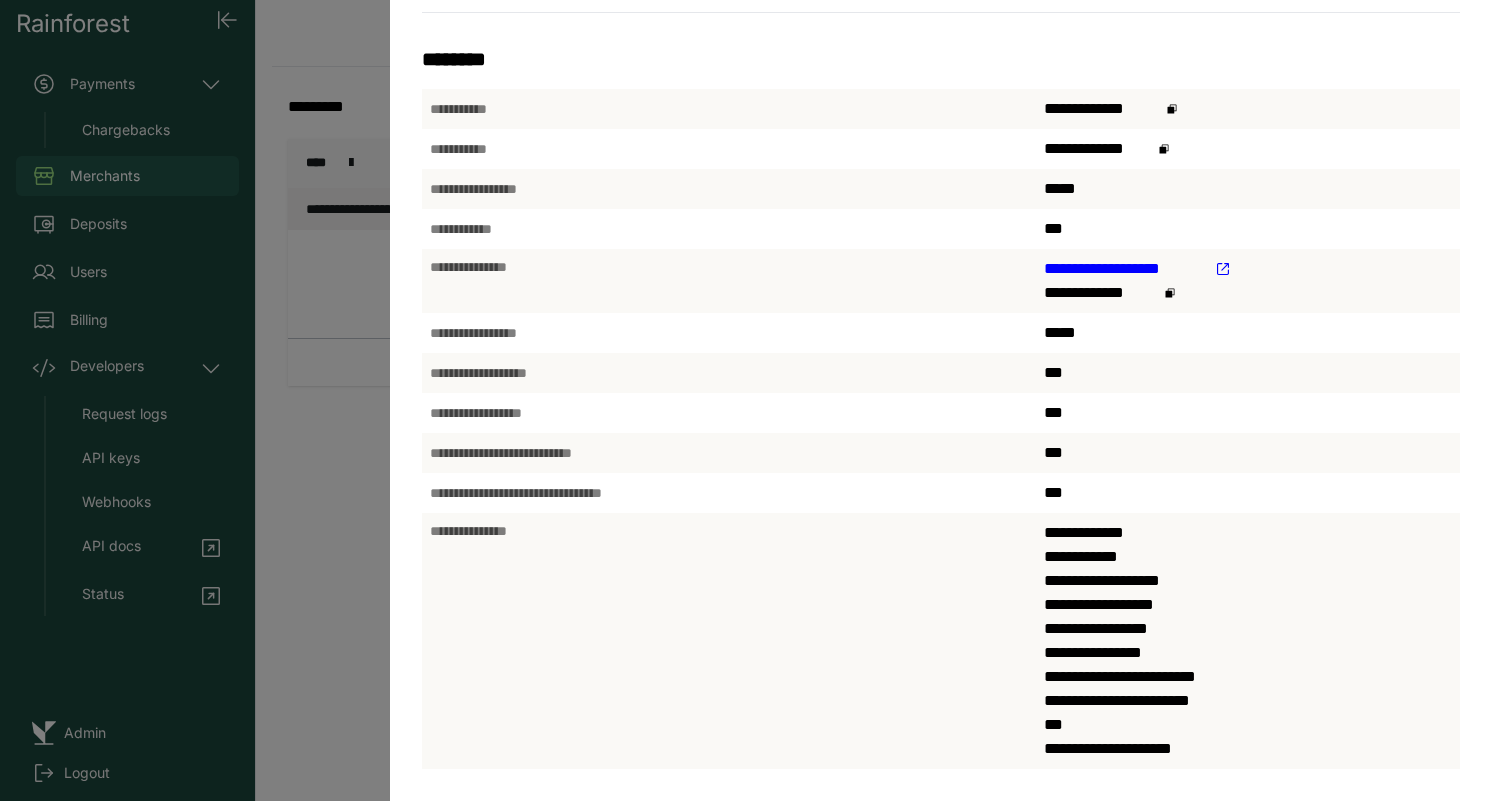 click on "**********" at bounding box center [746, 400] 